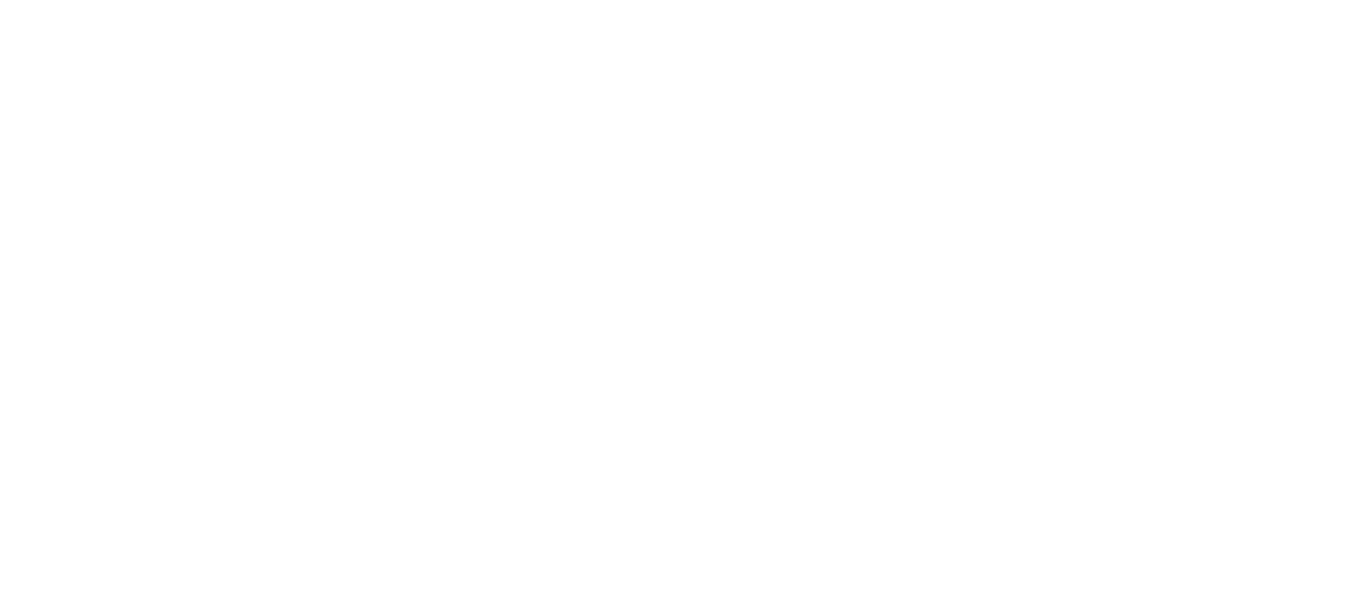 scroll, scrollTop: 0, scrollLeft: 0, axis: both 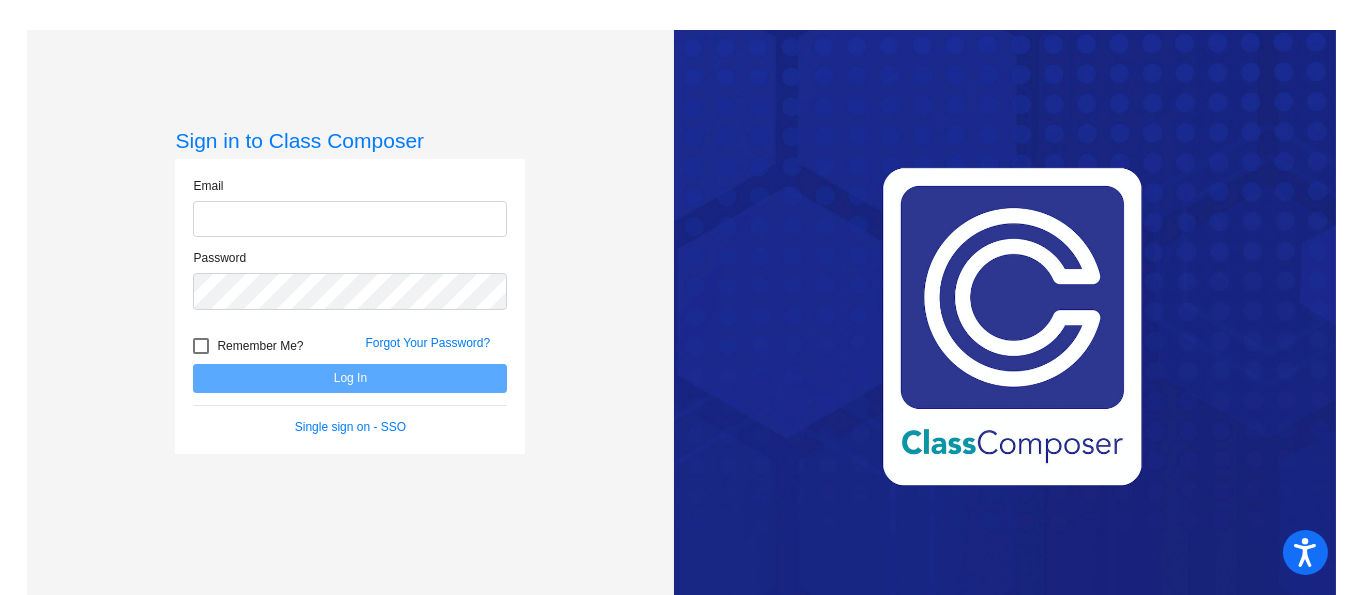 type on "[EMAIL]" 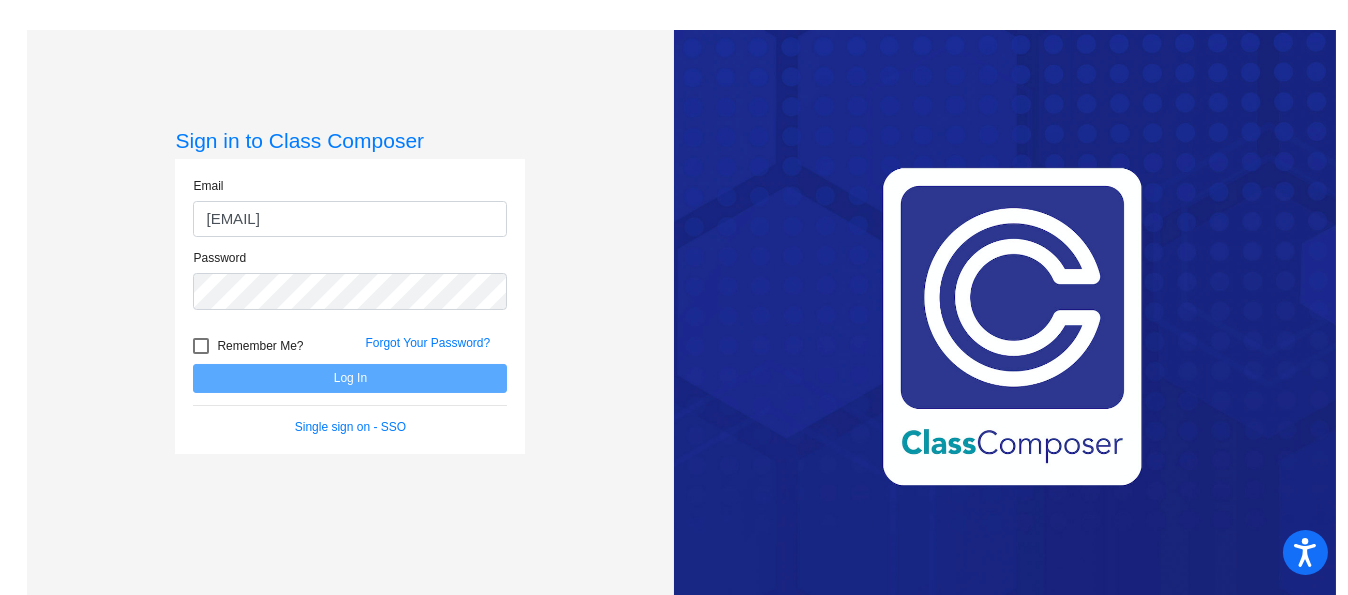 click at bounding box center [201, 346] 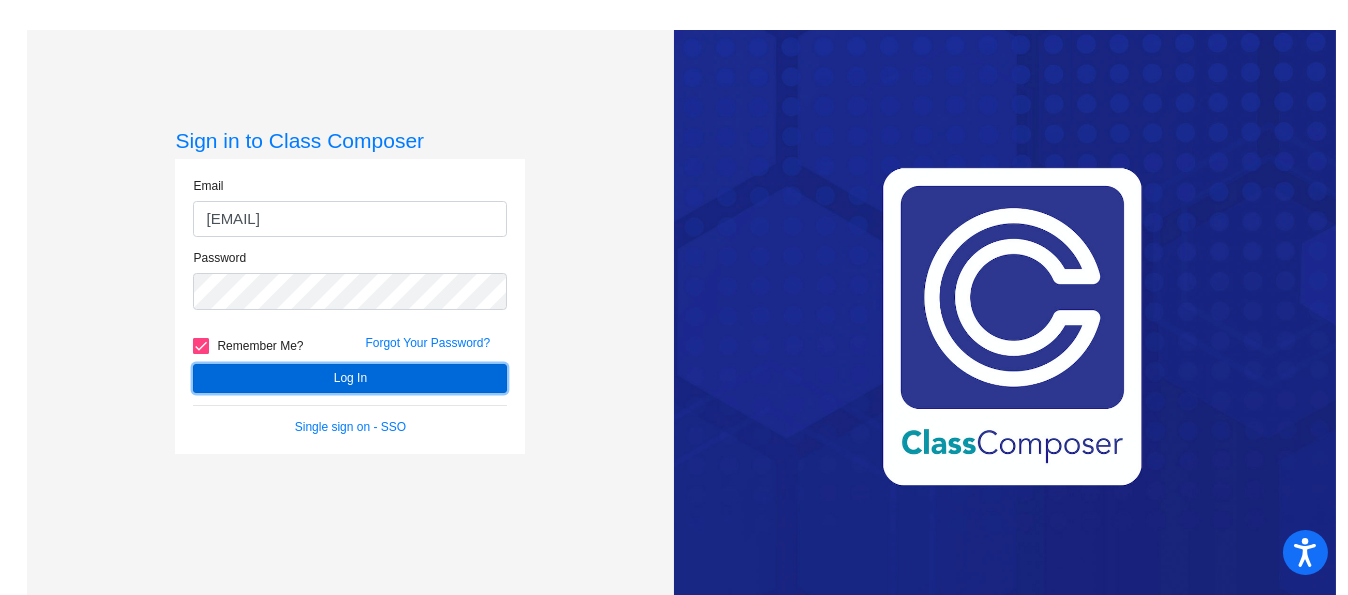 click on "Log In" 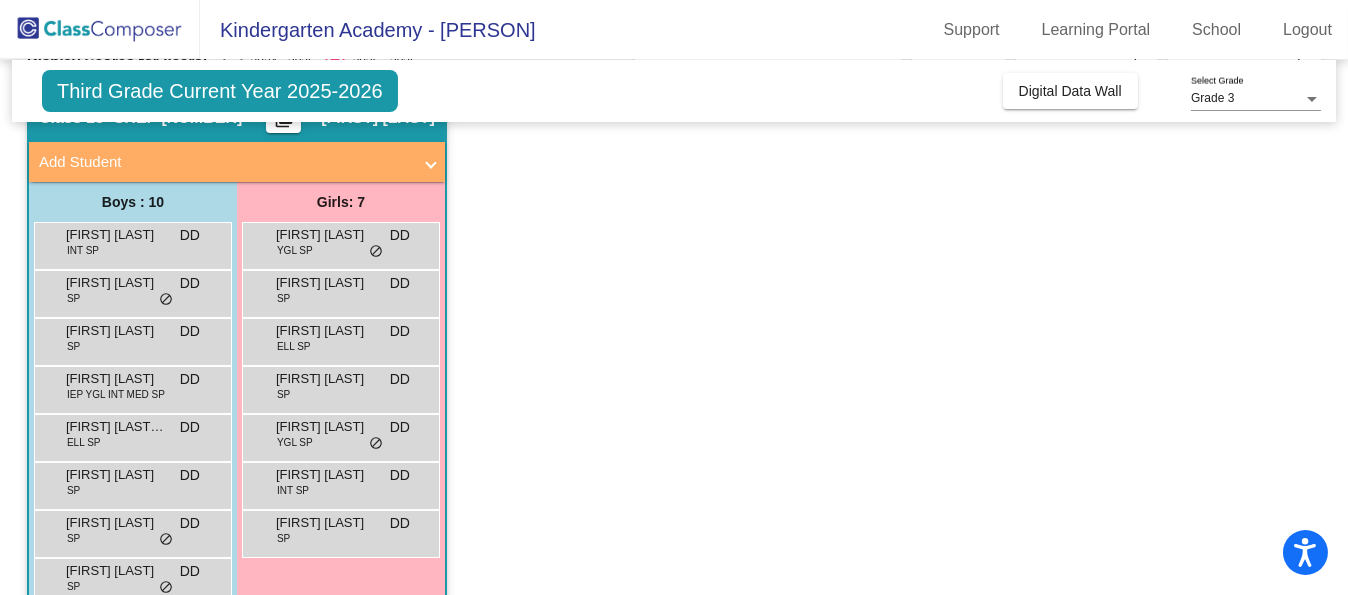 scroll, scrollTop: 105, scrollLeft: 0, axis: vertical 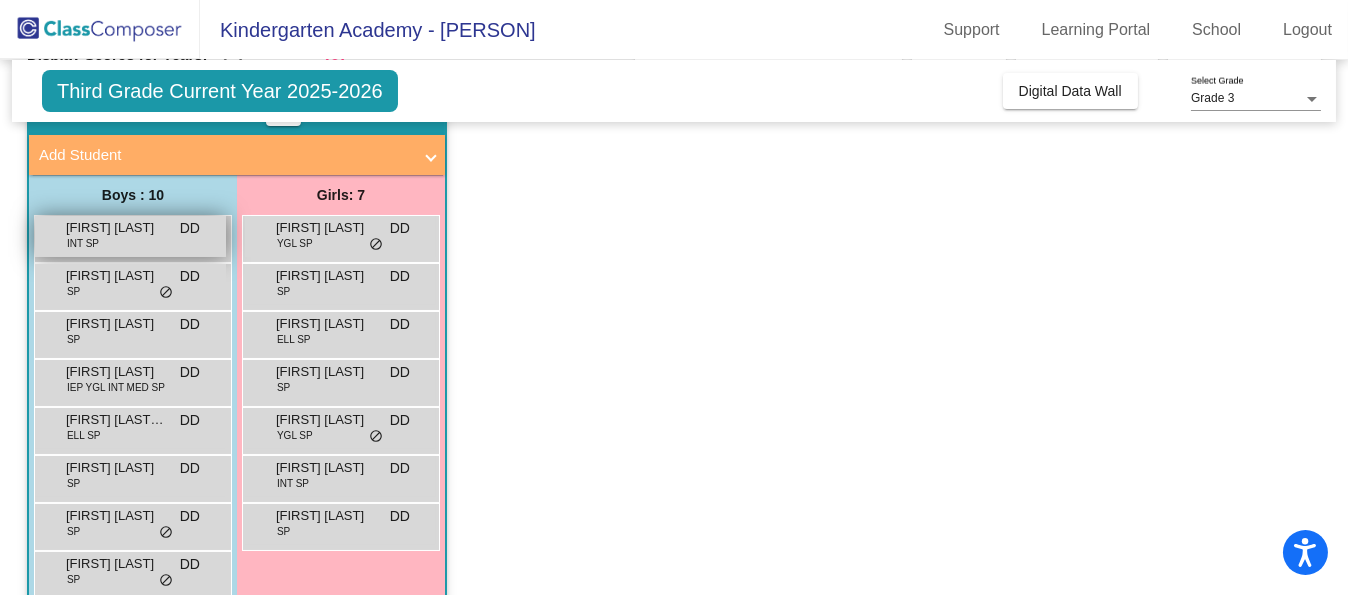click on "[FIRST] [LAST] INT SP DD lock do_not_disturb_alt" at bounding box center [130, 236] 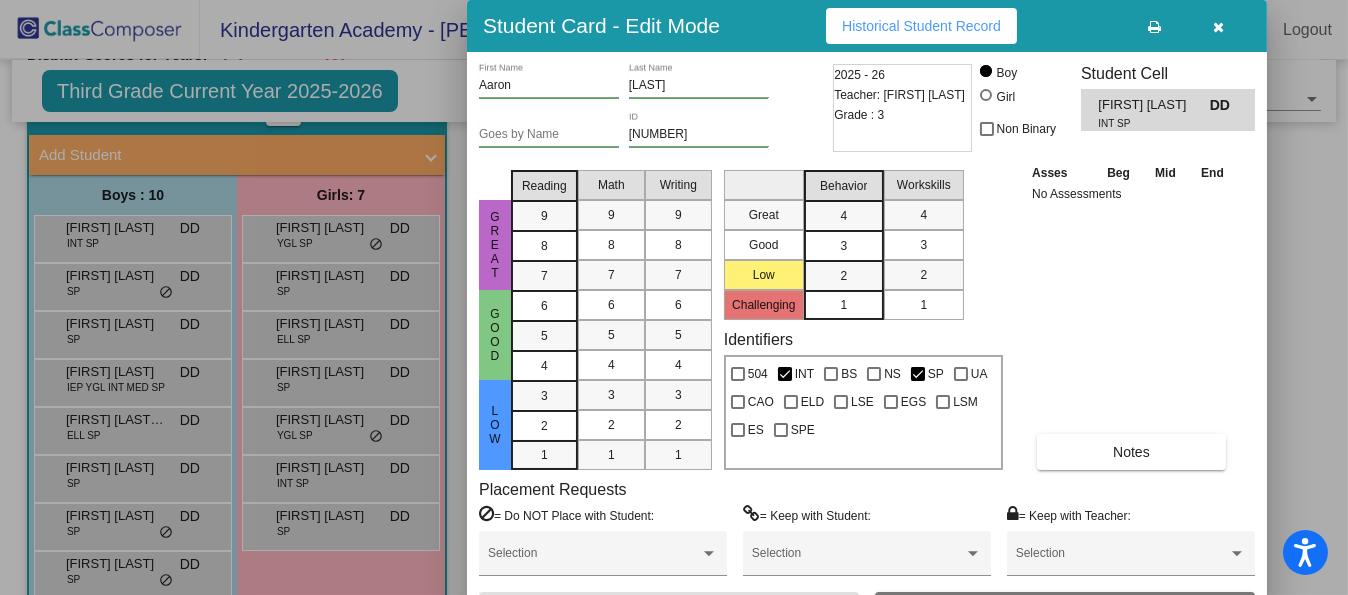 click at bounding box center (674, 297) 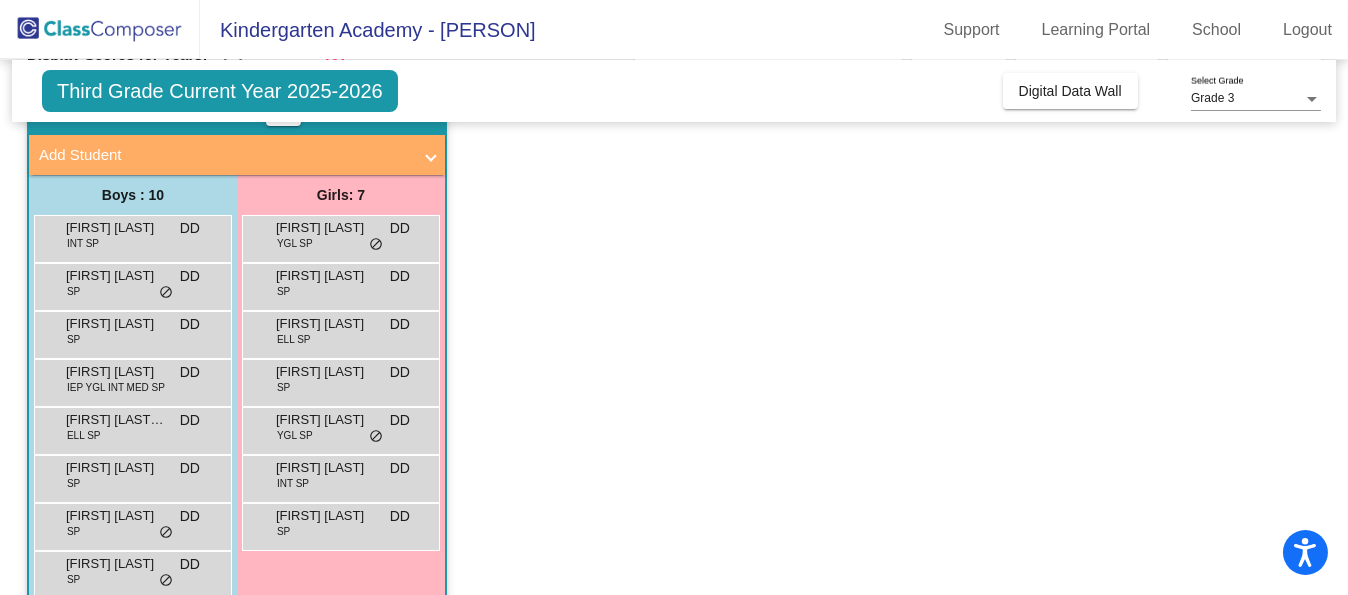 click on "[FIRST] [LAST]" at bounding box center (116, 276) 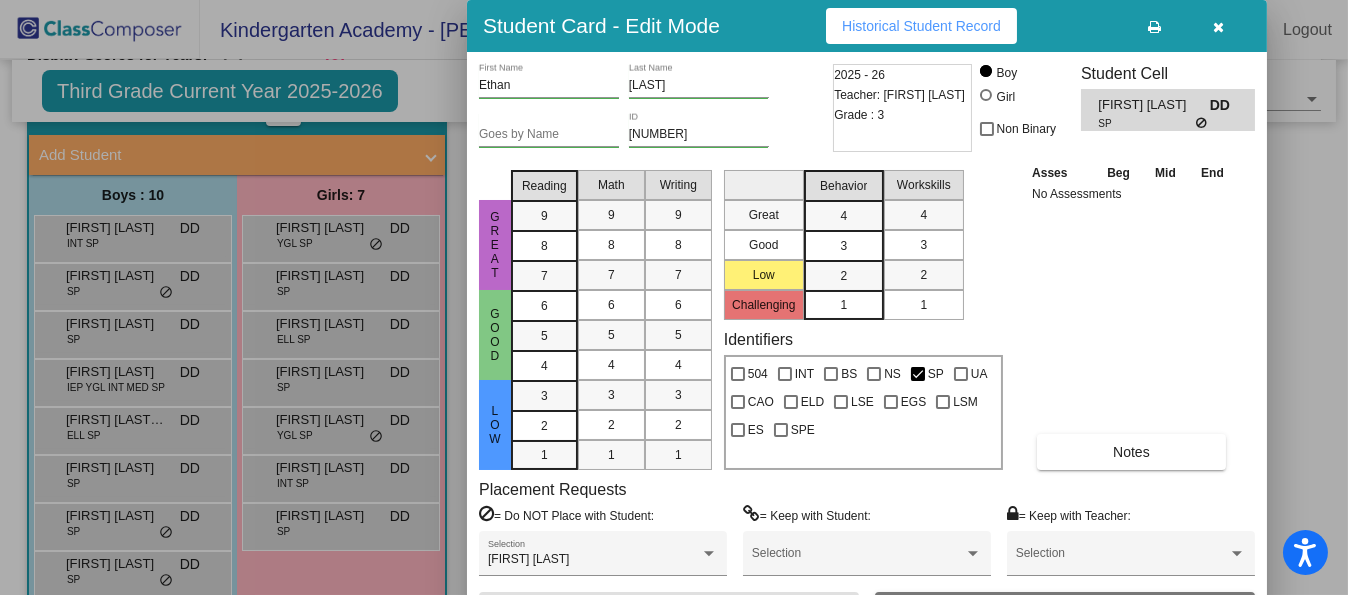 click at bounding box center [674, 297] 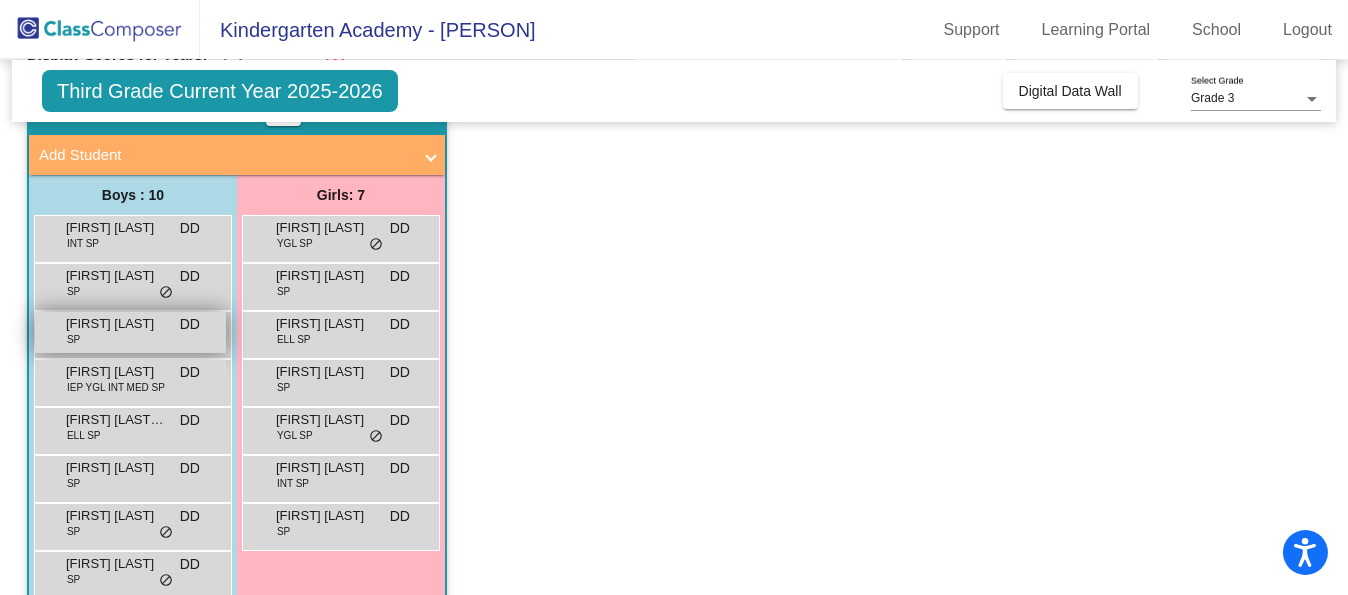 click on "[FIRST] [LAST]" at bounding box center [116, 324] 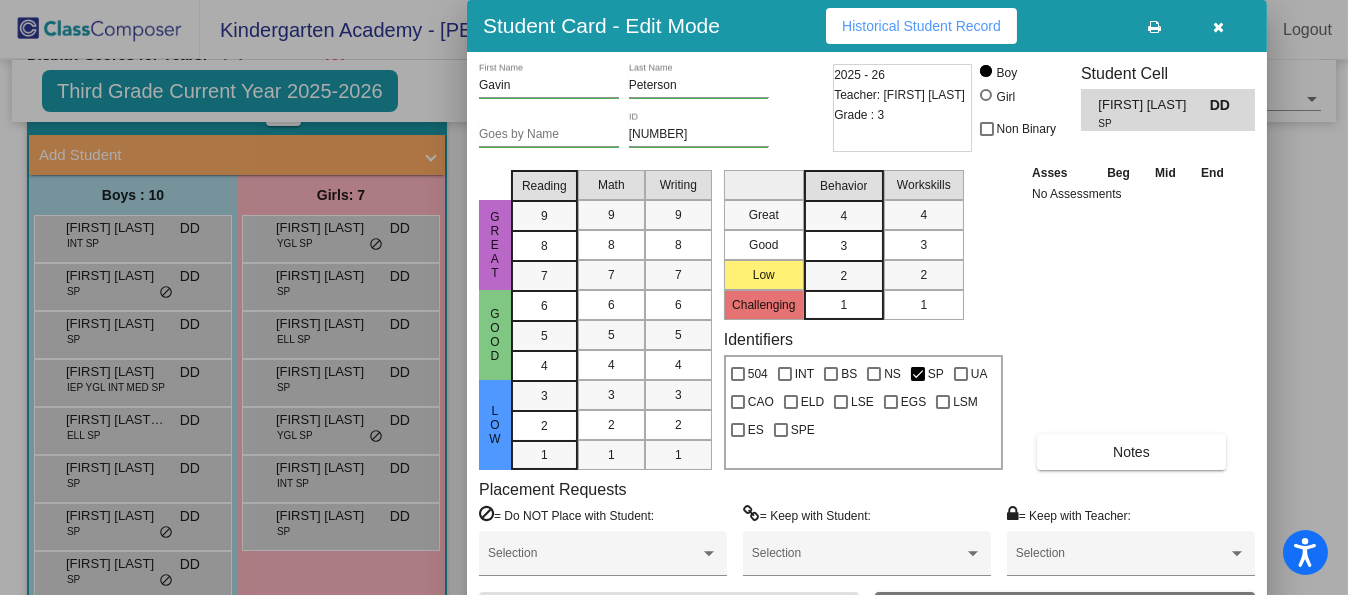 click at bounding box center [674, 297] 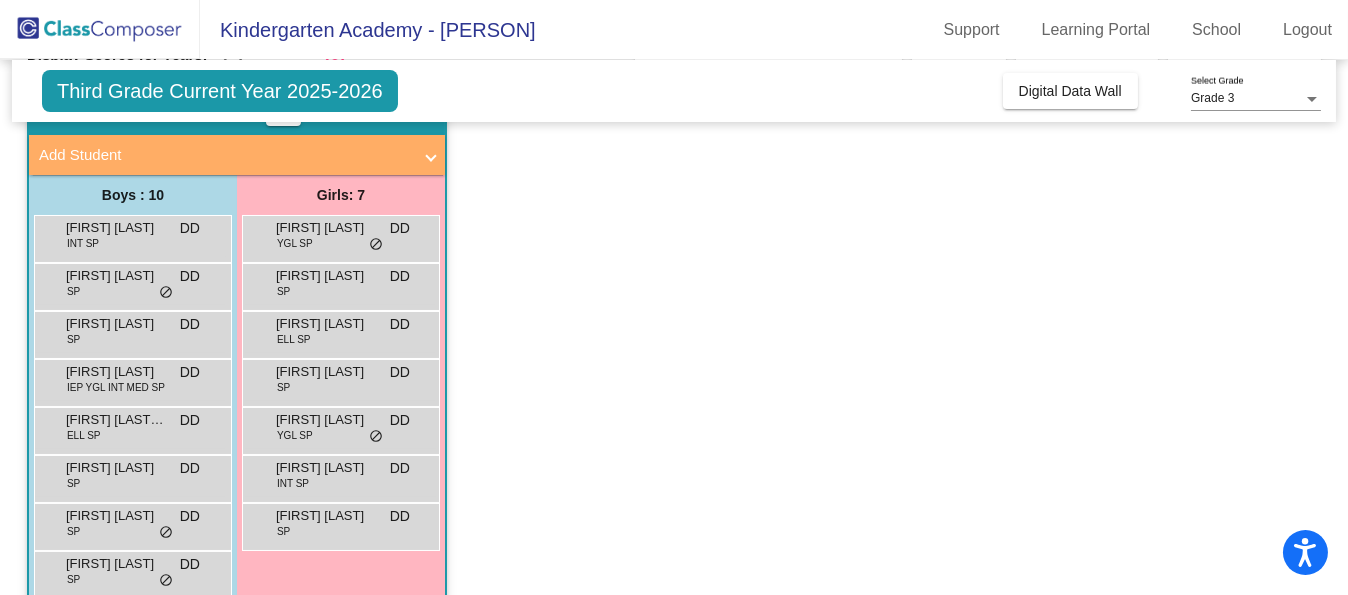 click on "[FIRST] [LAST] SP DD lock do_not_disturb_alt" at bounding box center [130, 332] 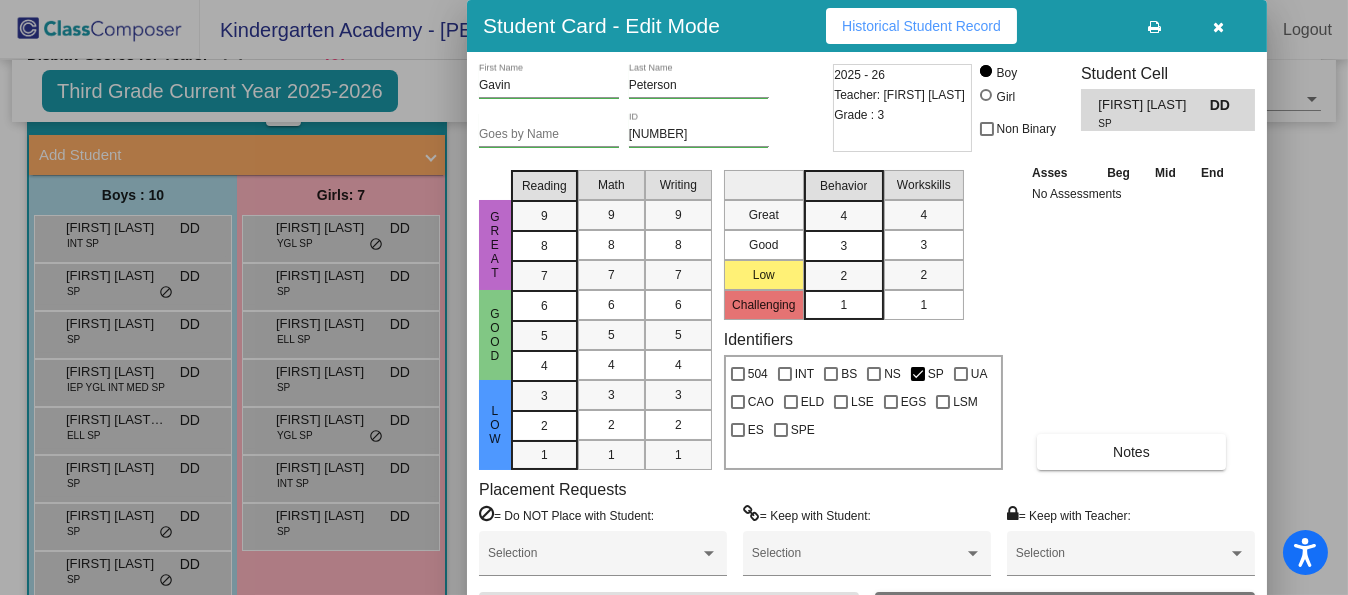 click on "2025 - 26" at bounding box center [859, 75] 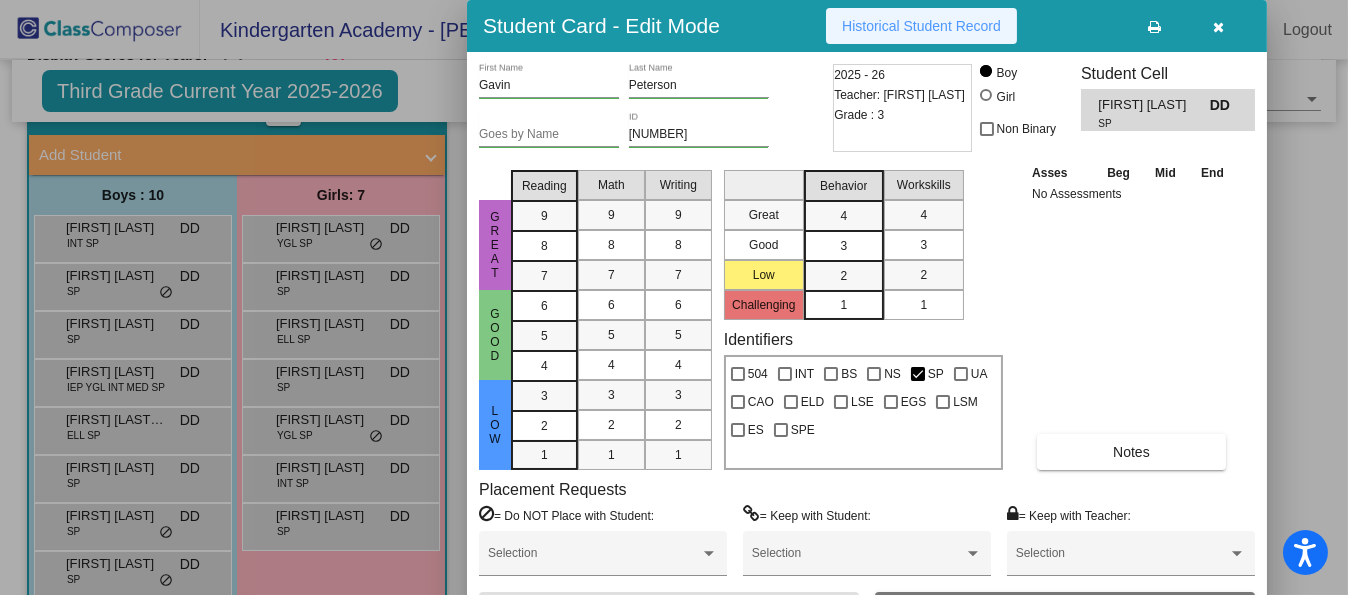 click on "Historical Student Record" at bounding box center (921, 26) 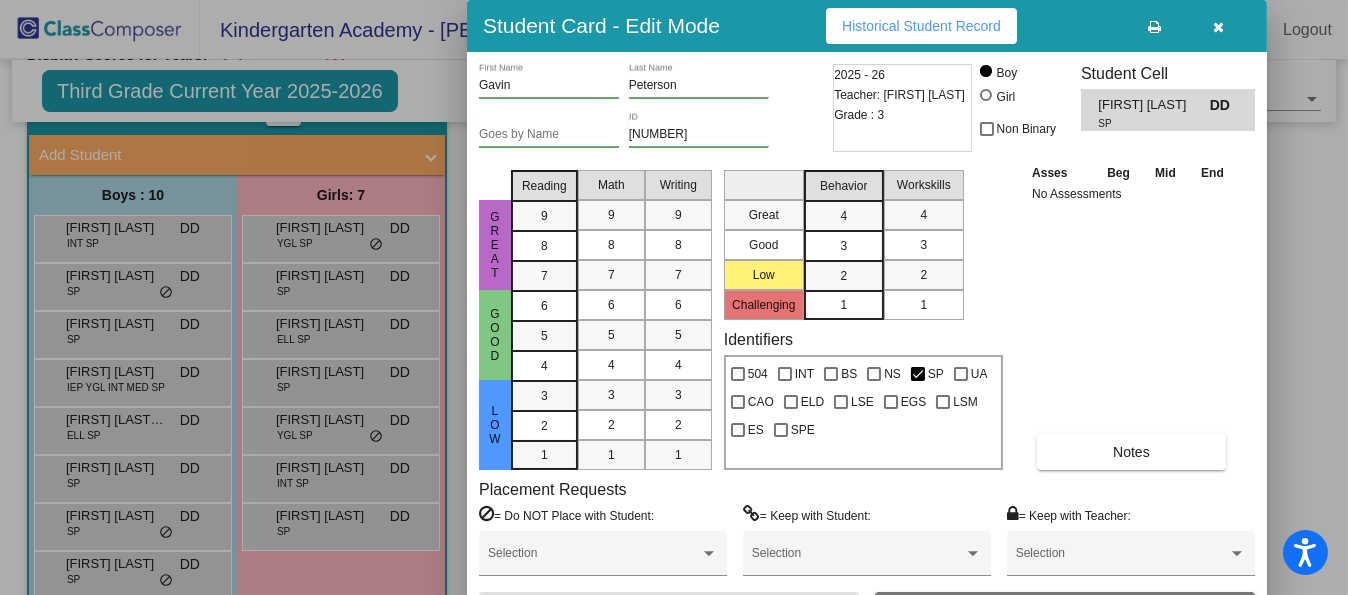 click at bounding box center [674, 297] 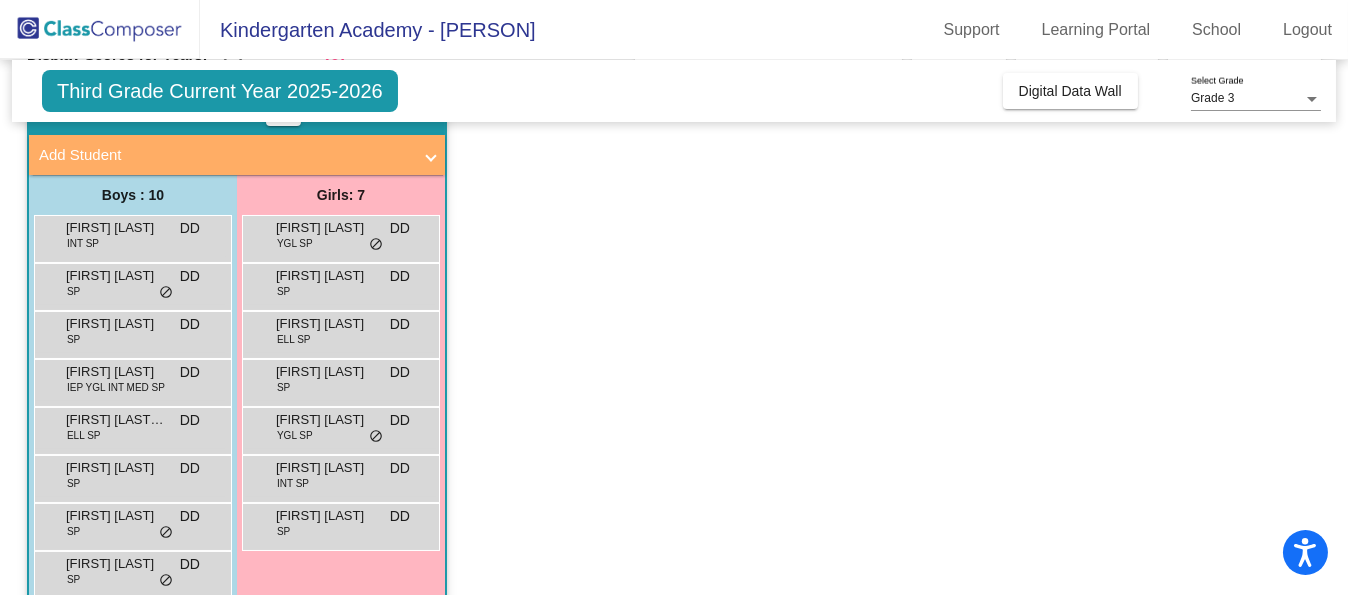 drag, startPoint x: 317, startPoint y: 88, endPoint x: 460, endPoint y: 86, distance: 143.01399 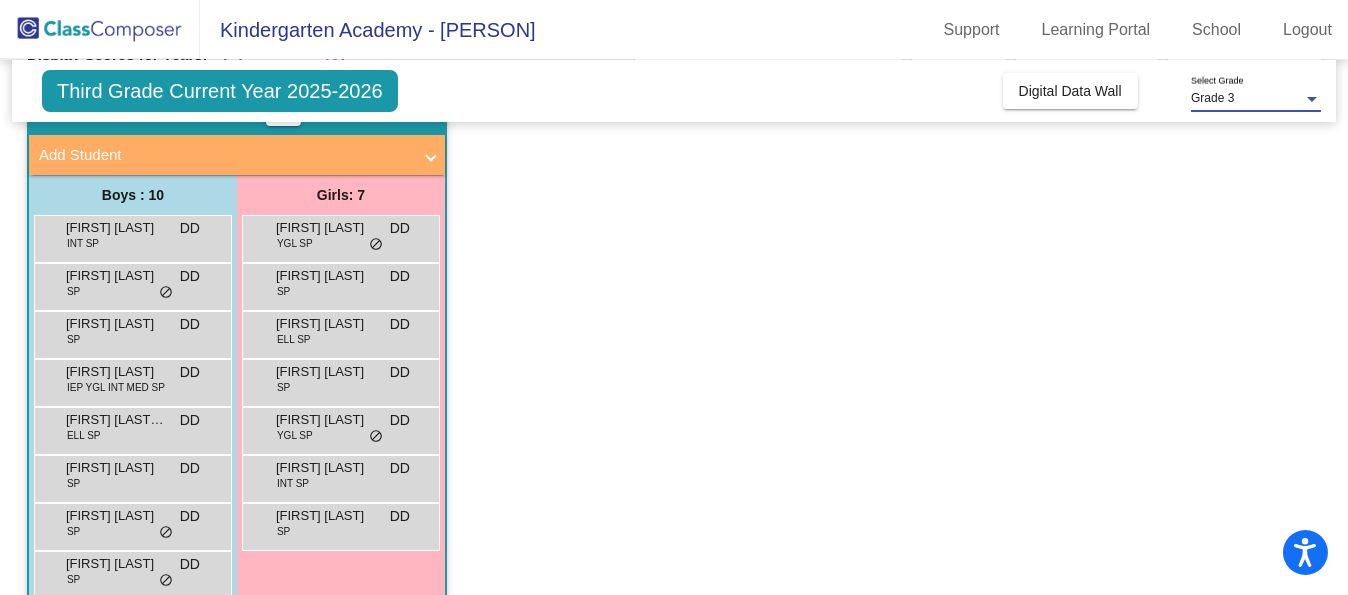 click on "Grade 3" at bounding box center (1247, 99) 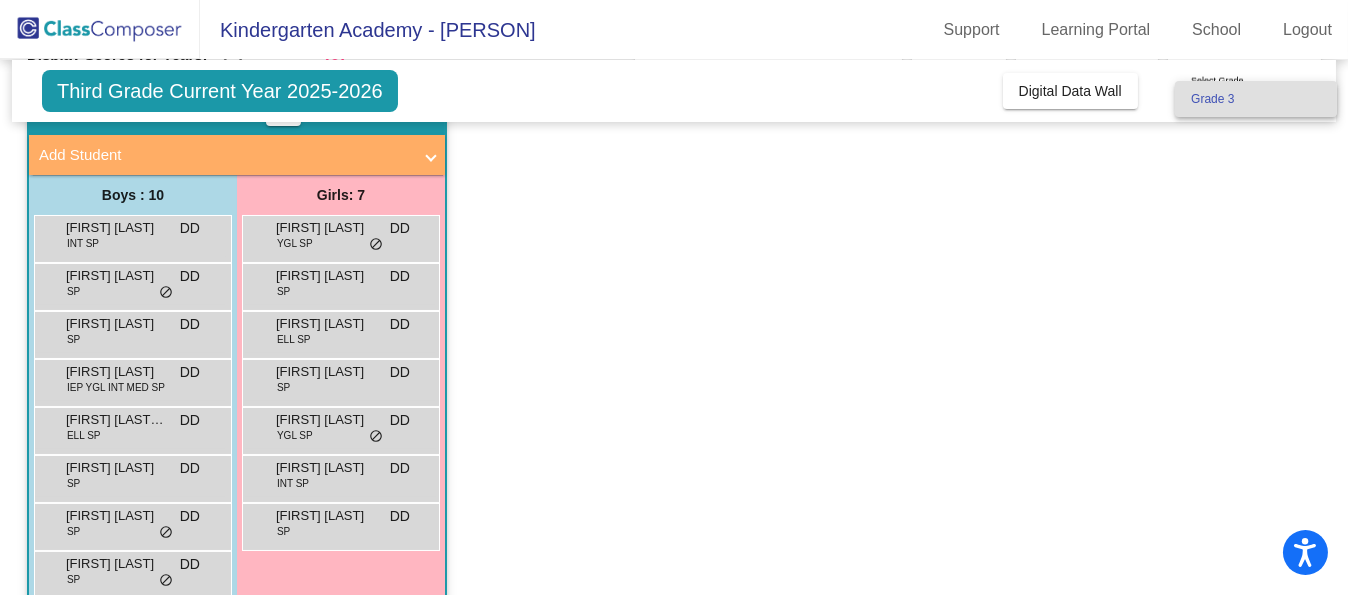 click at bounding box center (674, 297) 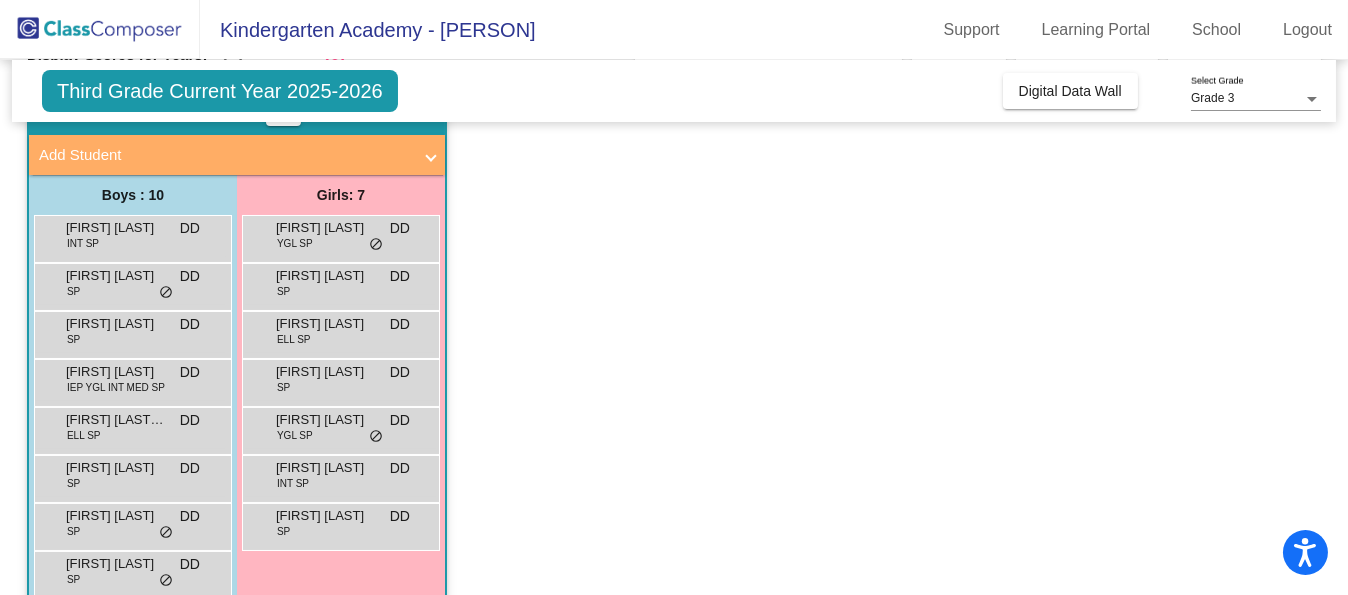 scroll, scrollTop: 235, scrollLeft: 0, axis: vertical 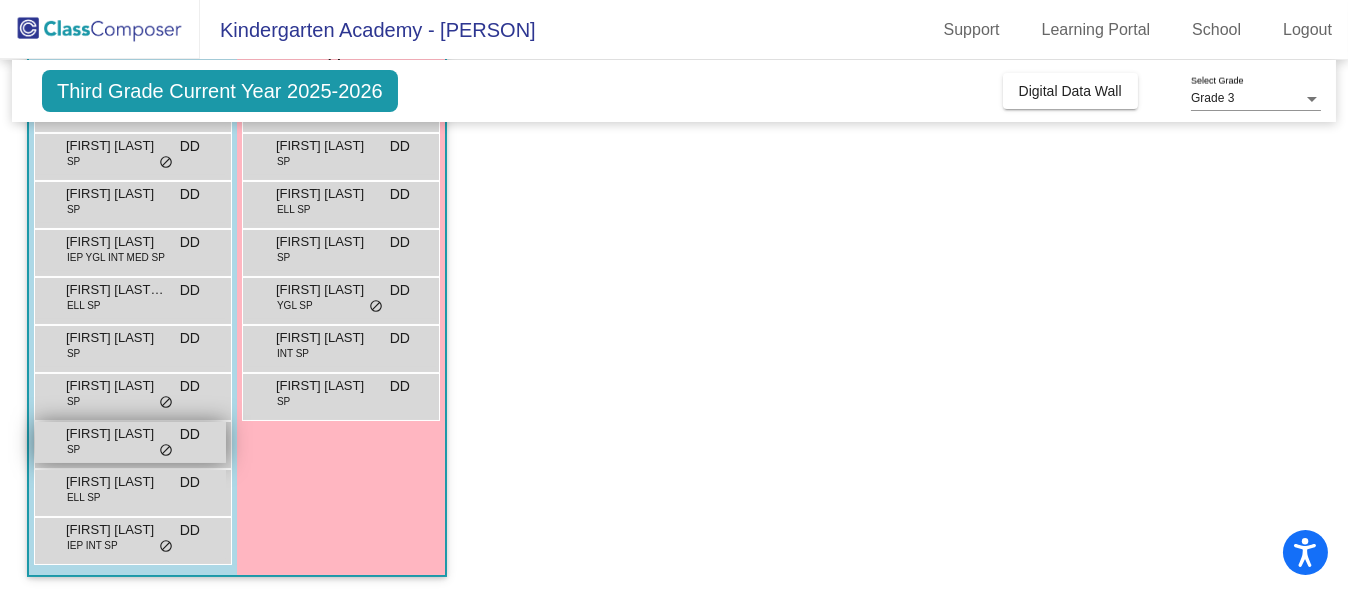 click on "[FIRST] [LAST]" at bounding box center [116, 434] 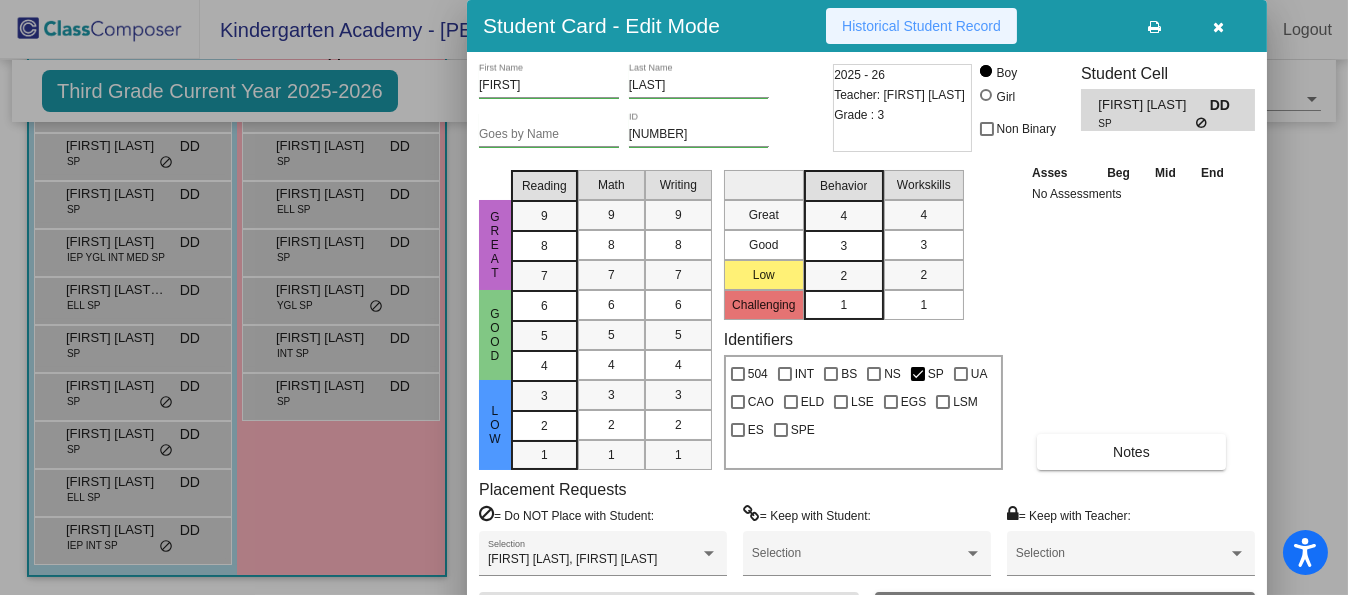 click on "Historical Student Record" at bounding box center (921, 26) 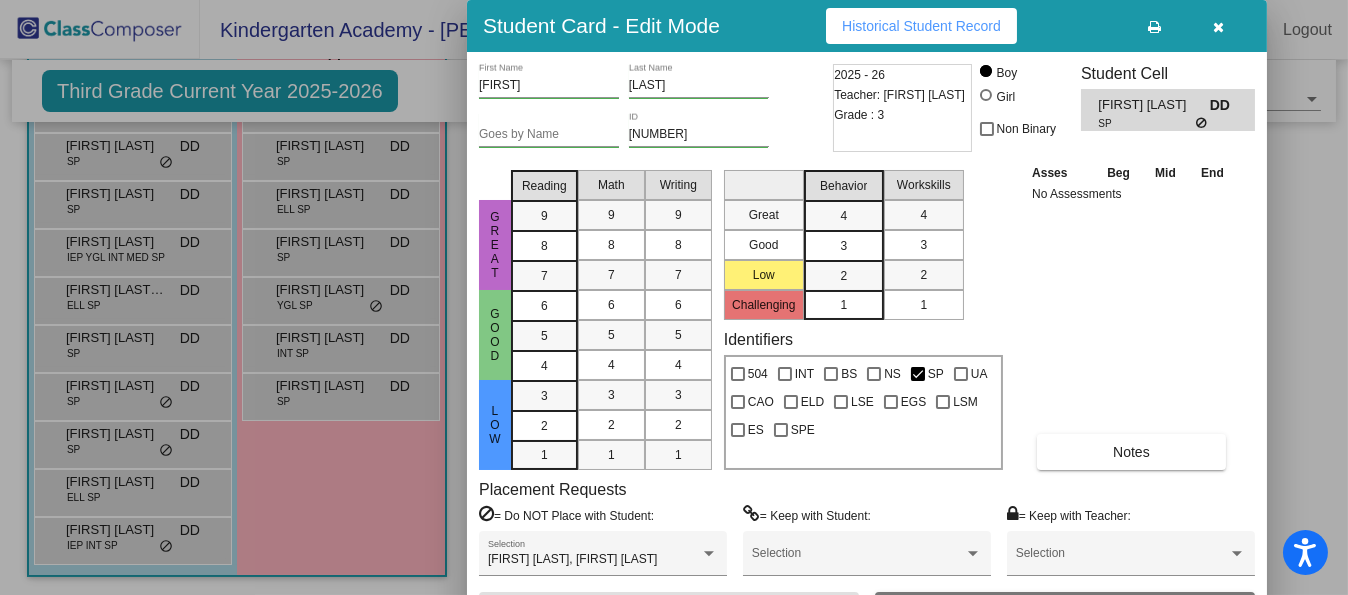 click at bounding box center (674, 297) 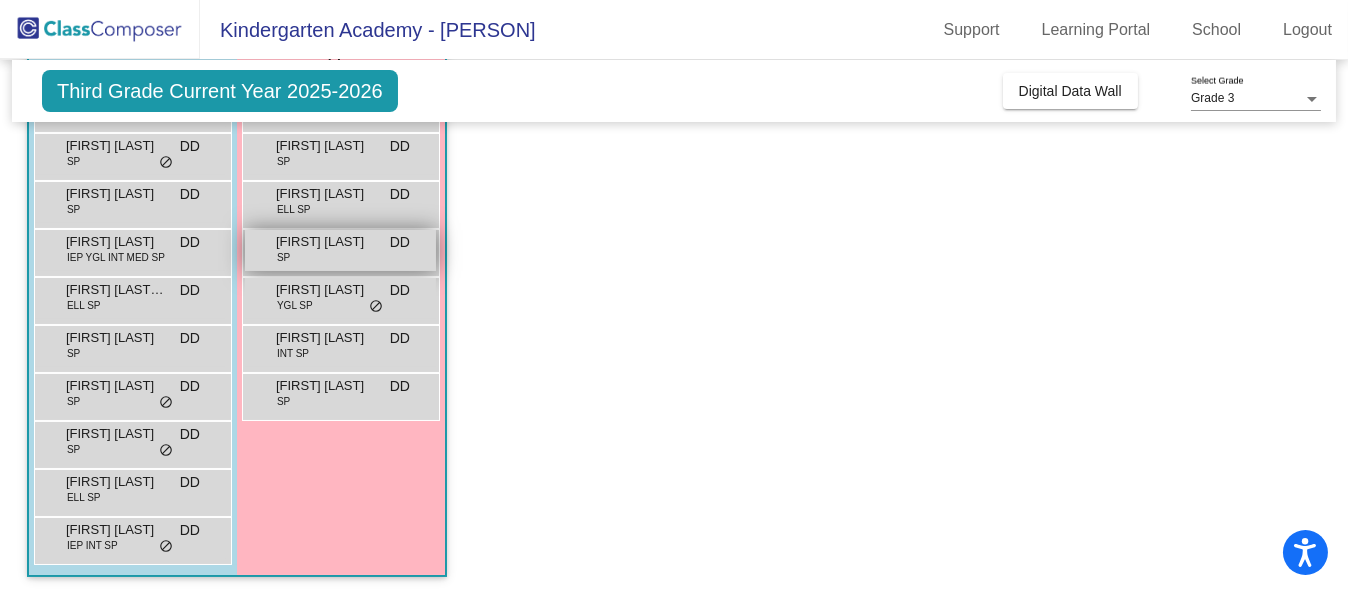 click on "[FIRST] [LAST]" at bounding box center (326, 242) 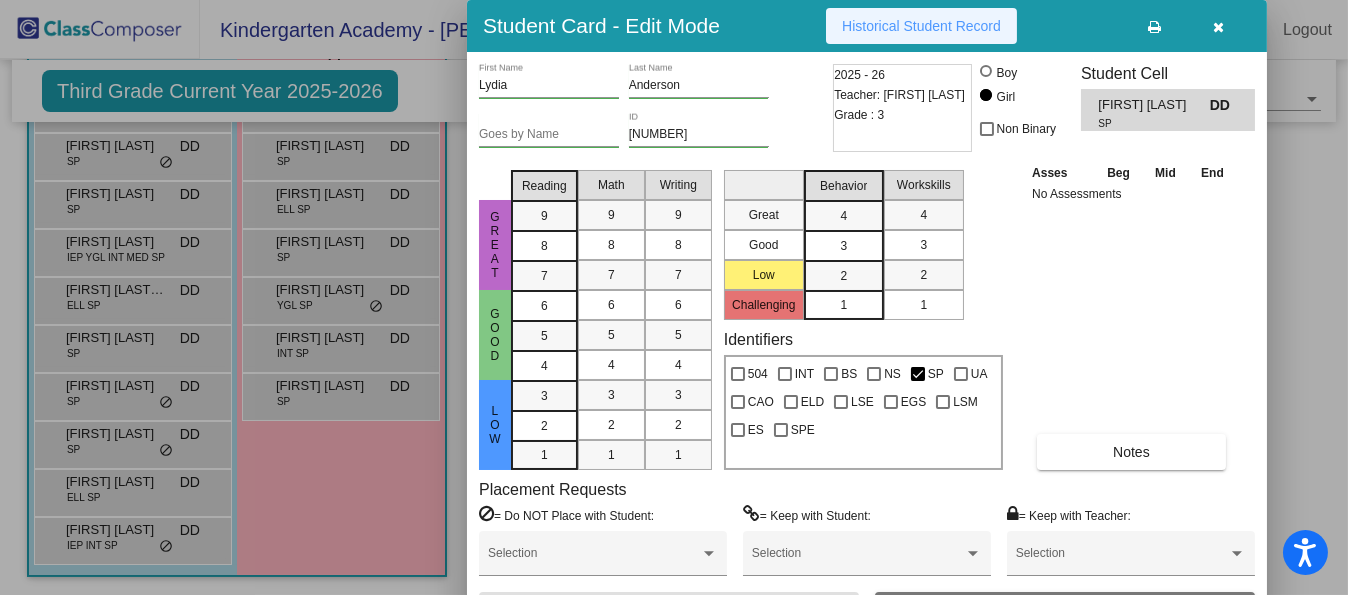 click on "Historical Student Record" at bounding box center [921, 26] 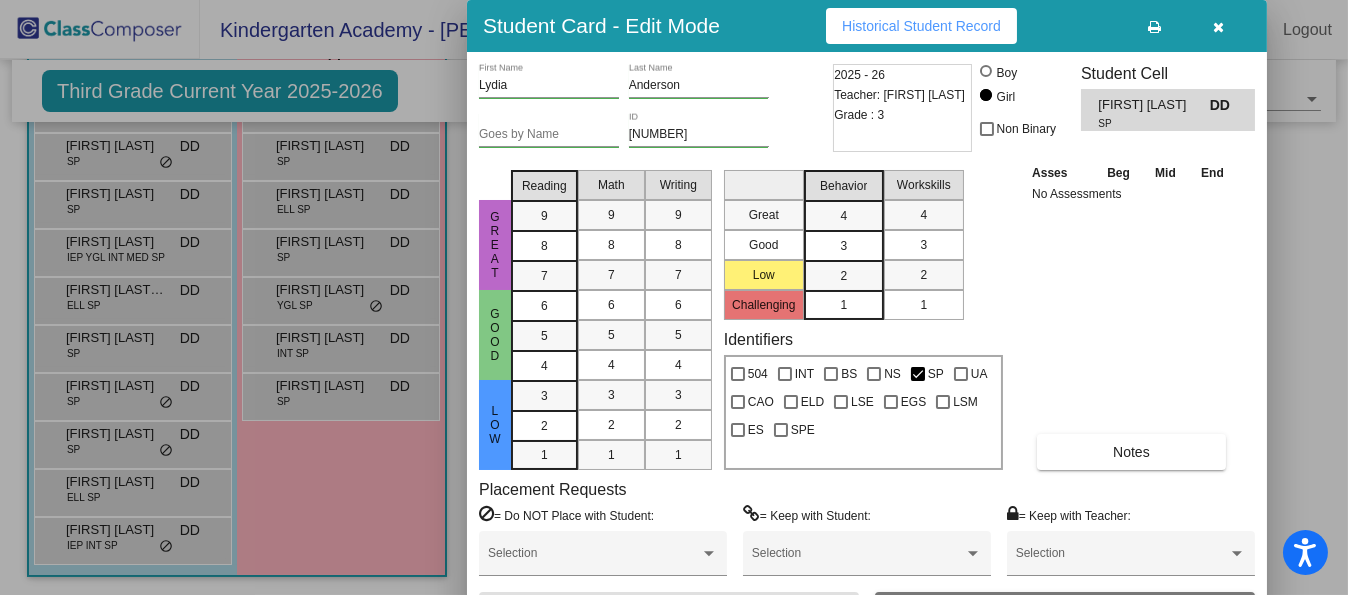 click at bounding box center [674, 297] 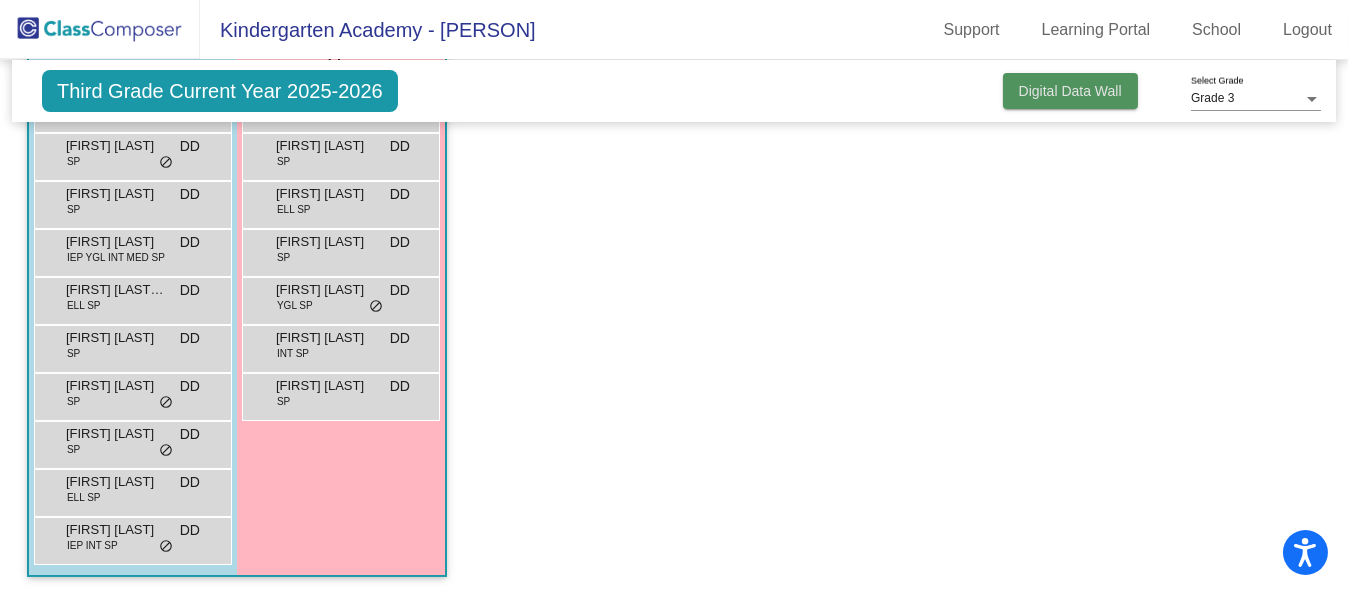click on "Digital Data Wall" 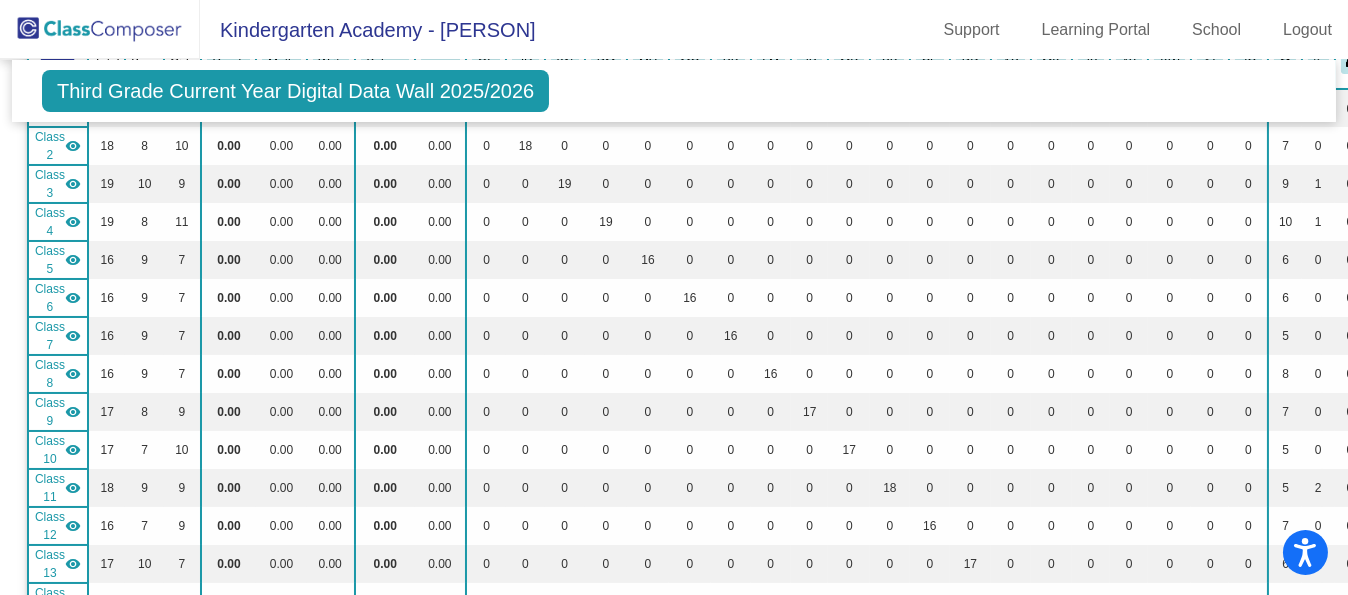 click 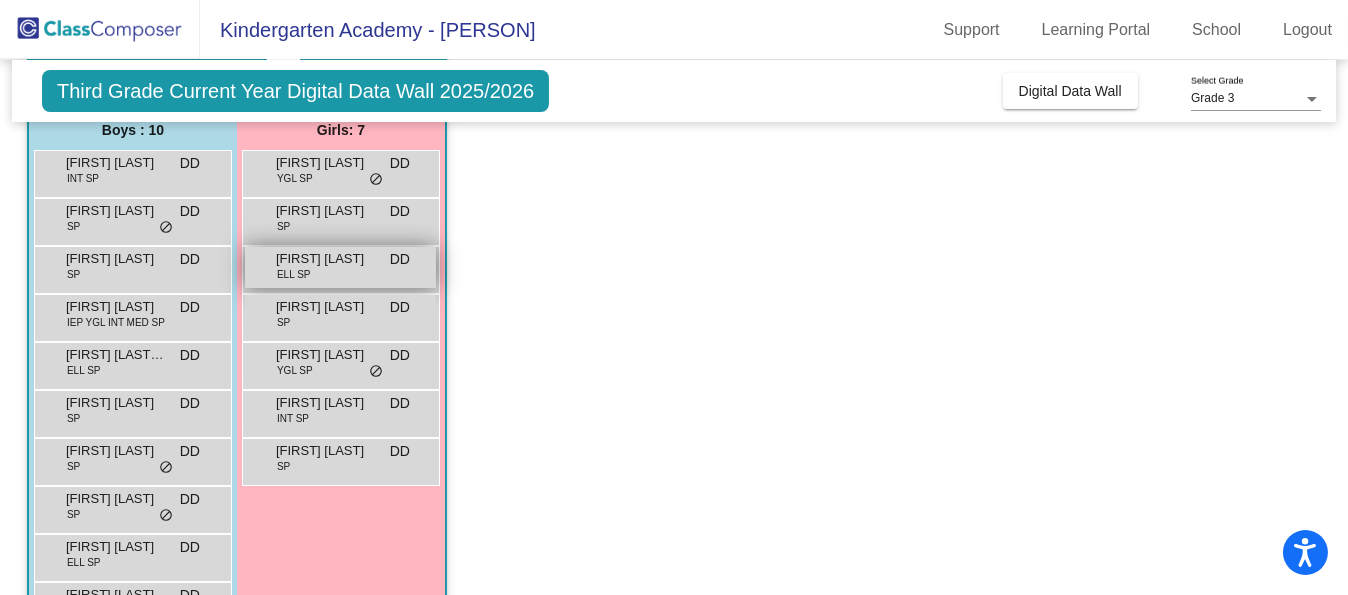 scroll, scrollTop: 235, scrollLeft: 0, axis: vertical 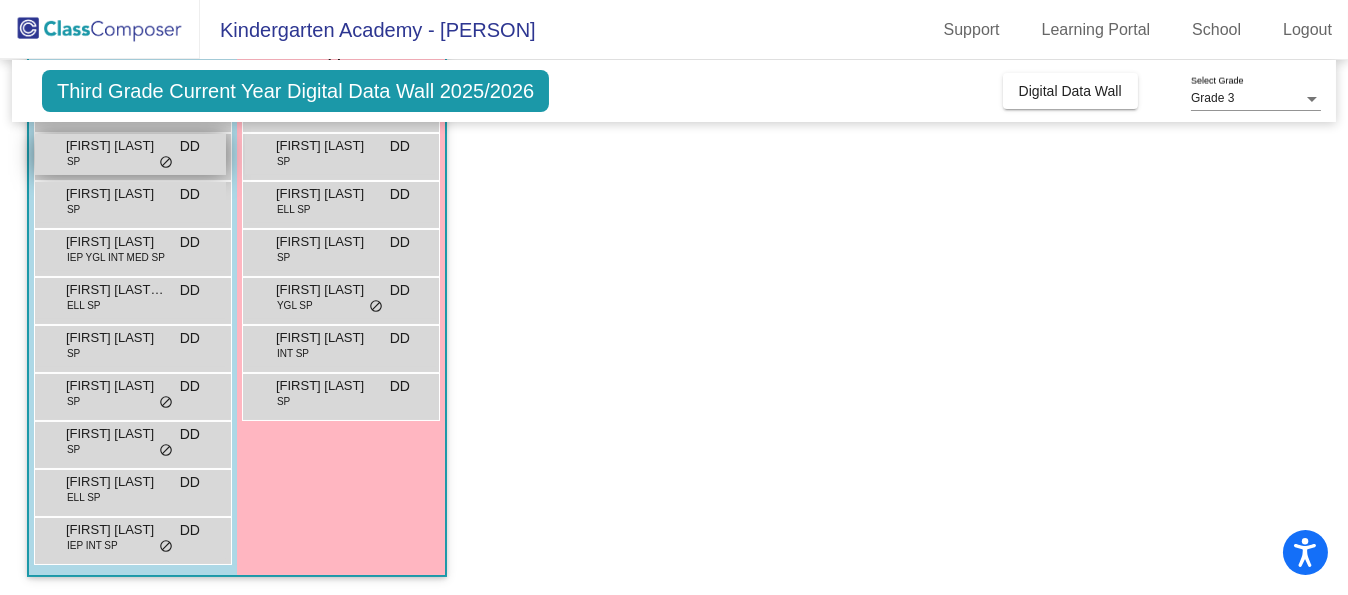 click on "[FIRST] [LAST]" at bounding box center [116, 146] 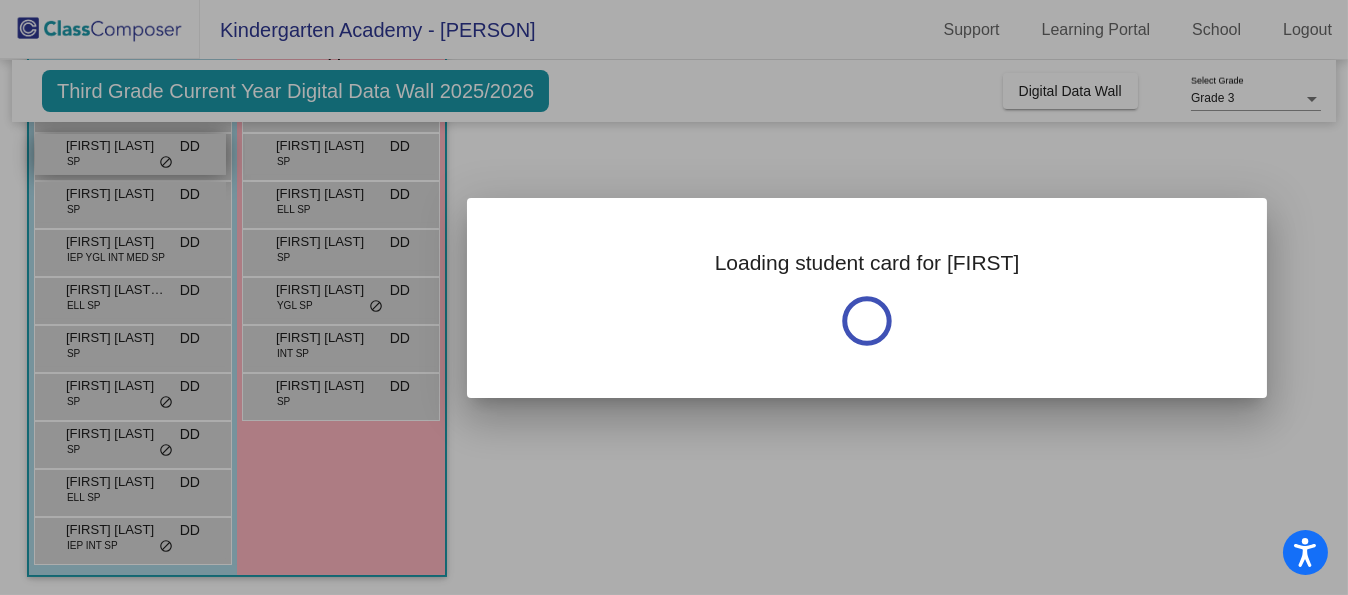 click at bounding box center (674, 297) 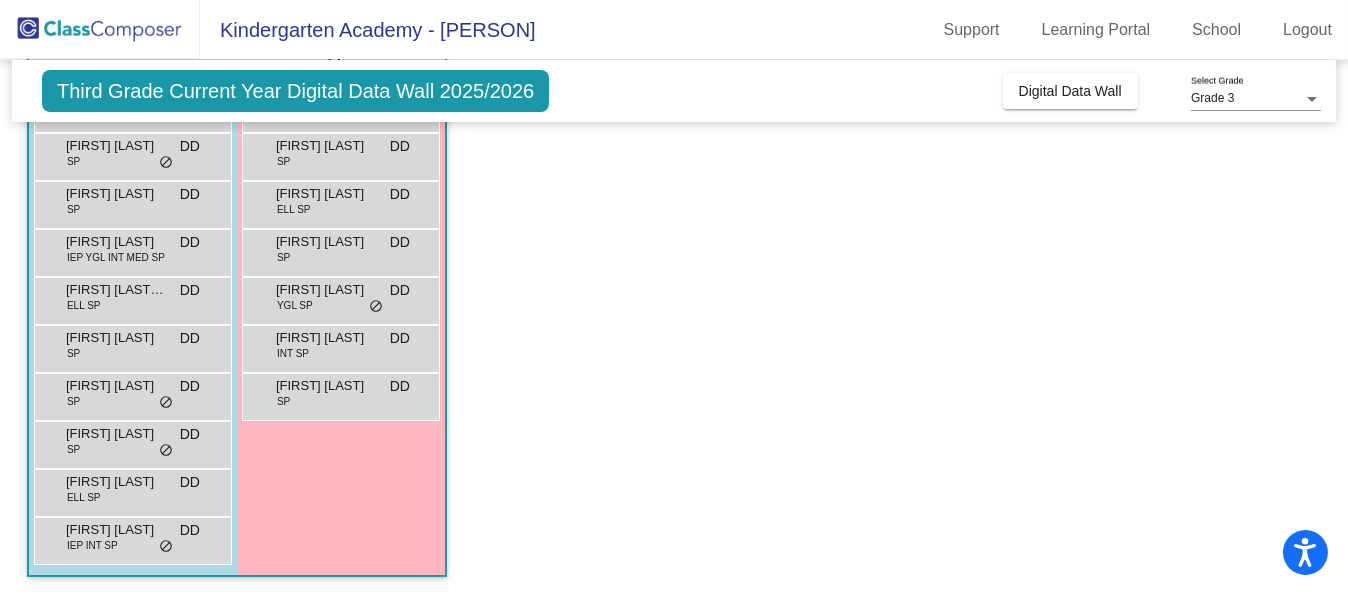 scroll, scrollTop: 35, scrollLeft: 0, axis: vertical 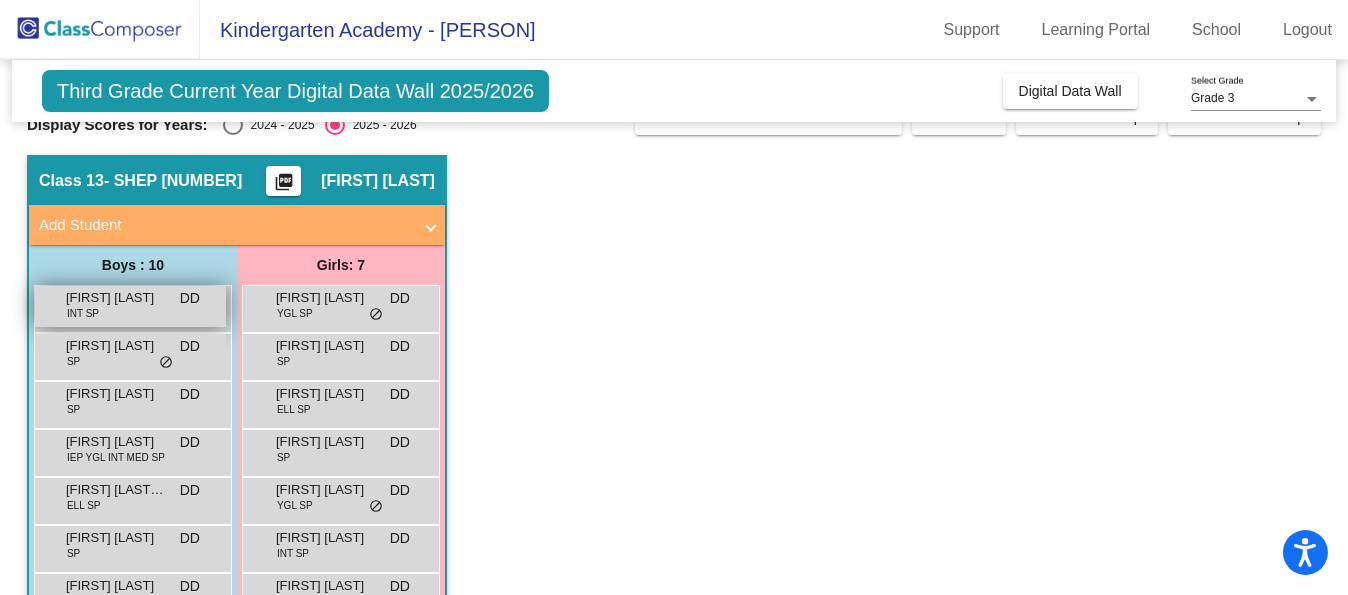 click on "[FIRST] [LAST]" at bounding box center (116, 298) 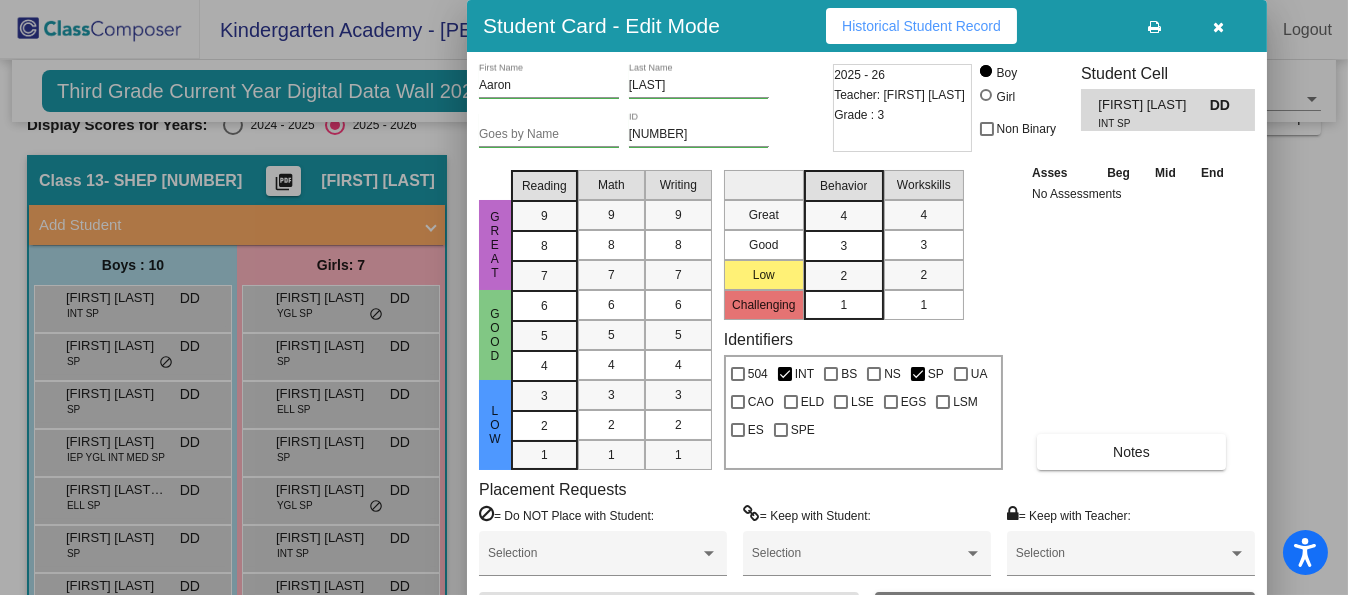 click on "Historical Student Record" at bounding box center [921, 26] 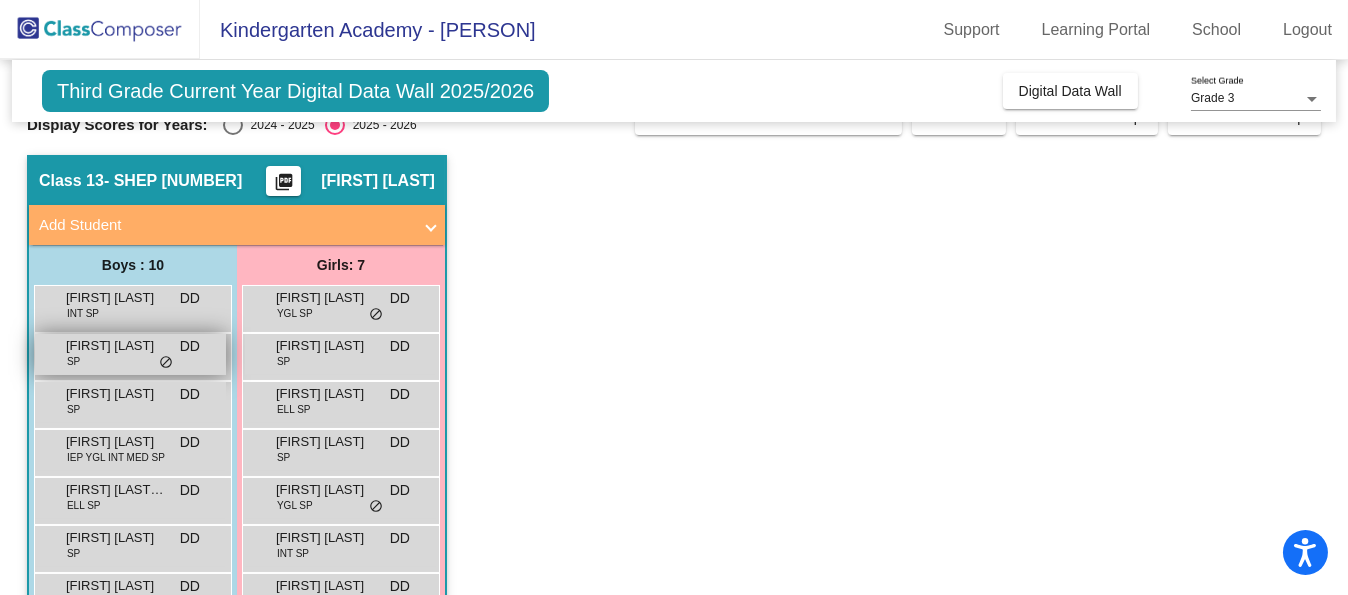 click on "[FIRST] [LAST]" at bounding box center [116, 346] 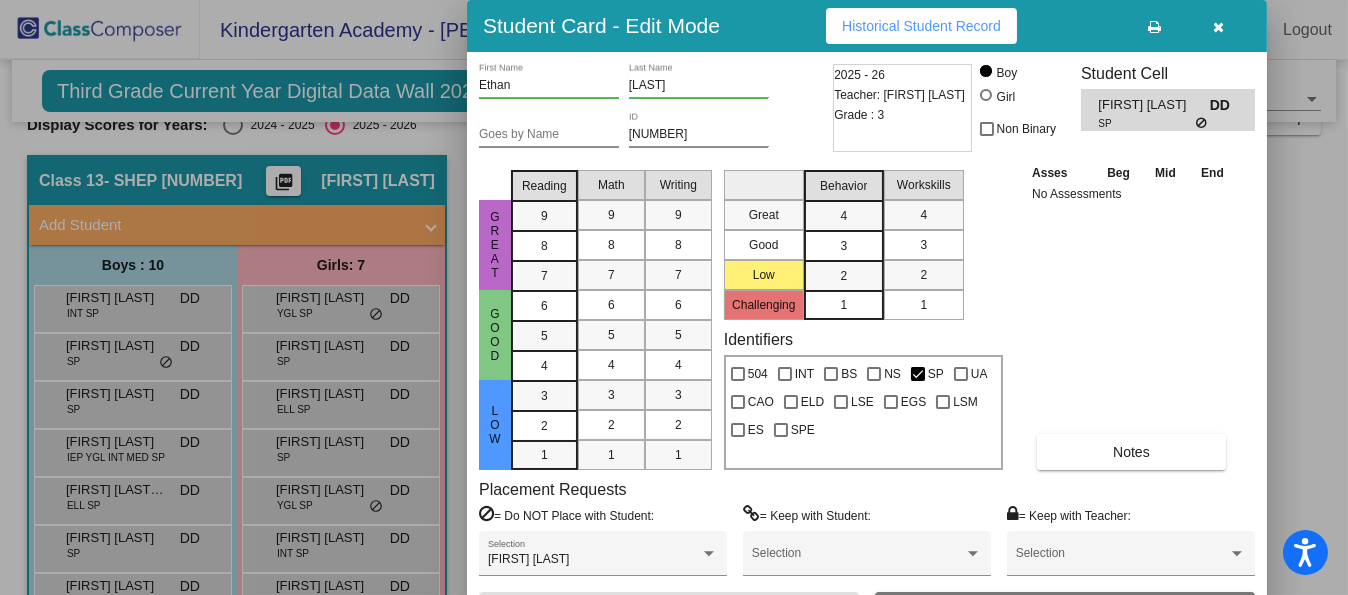 click on "Historical Student Record" at bounding box center [921, 26] 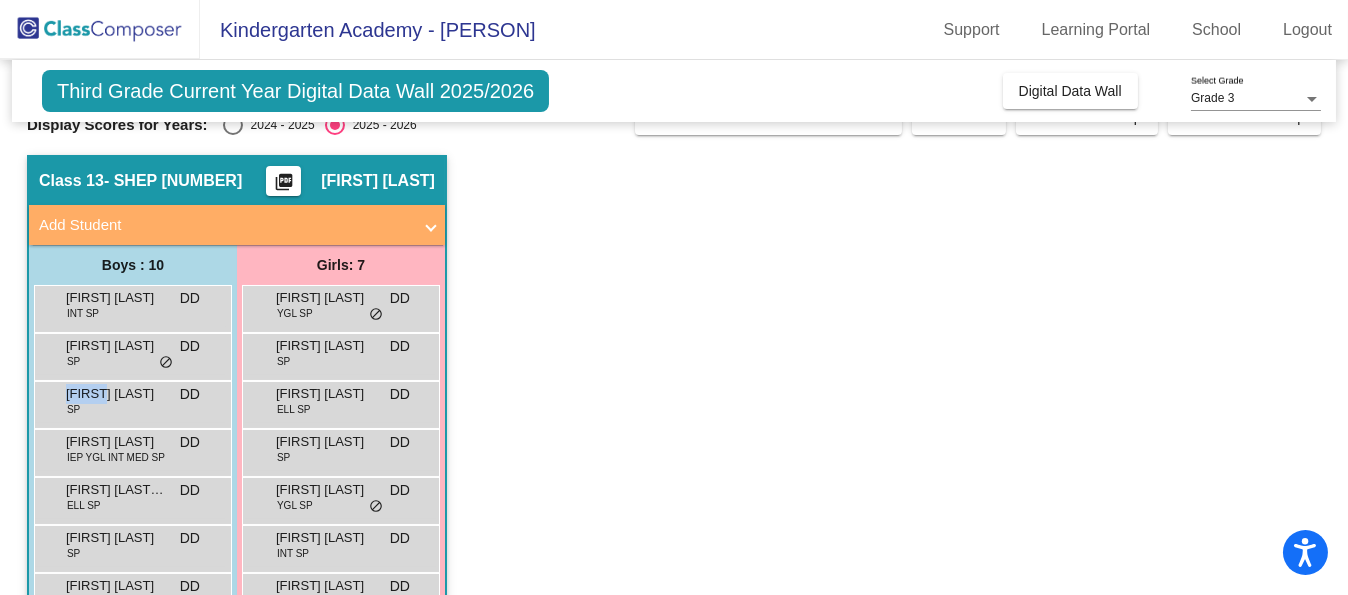 click on "[FIRST] [LAST] SP DD lock do_not_disturb_alt" at bounding box center [130, 402] 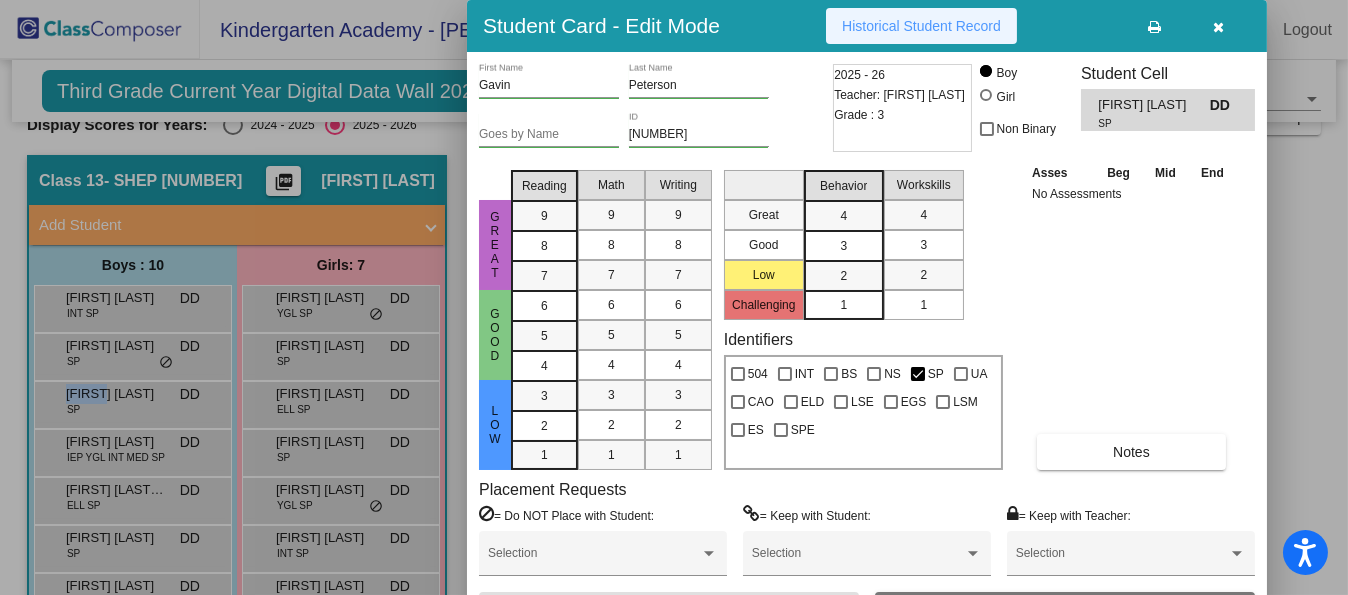 click on "Historical Student Record" at bounding box center (921, 26) 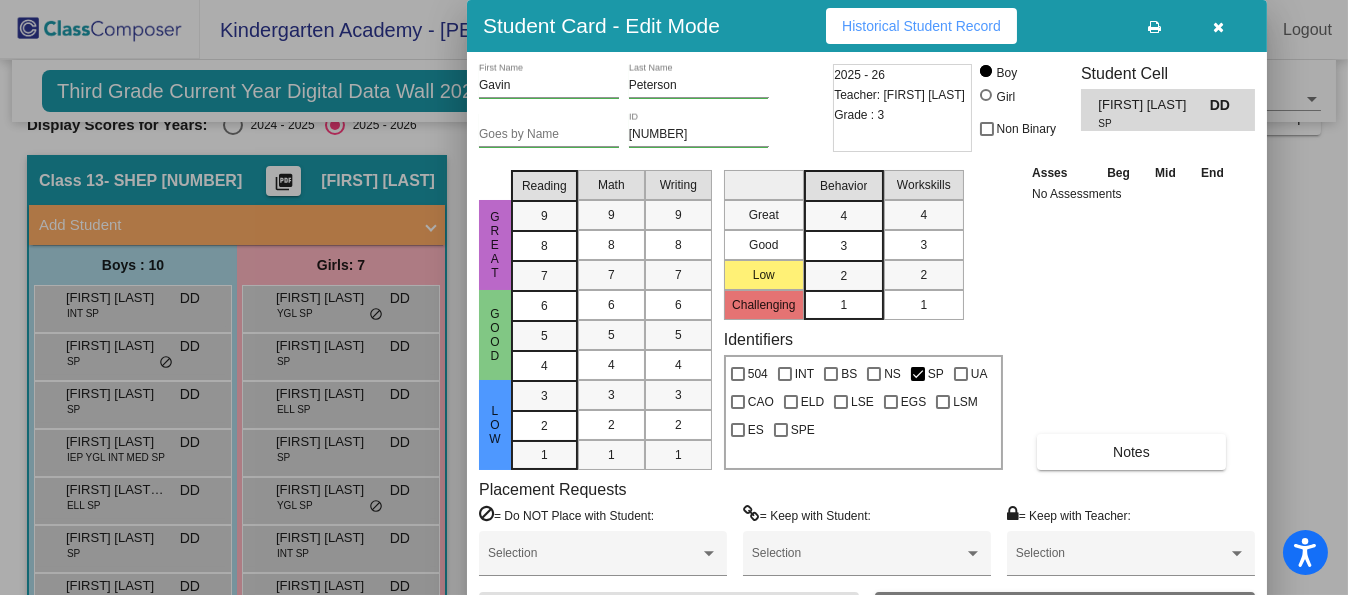 click at bounding box center [674, 297] 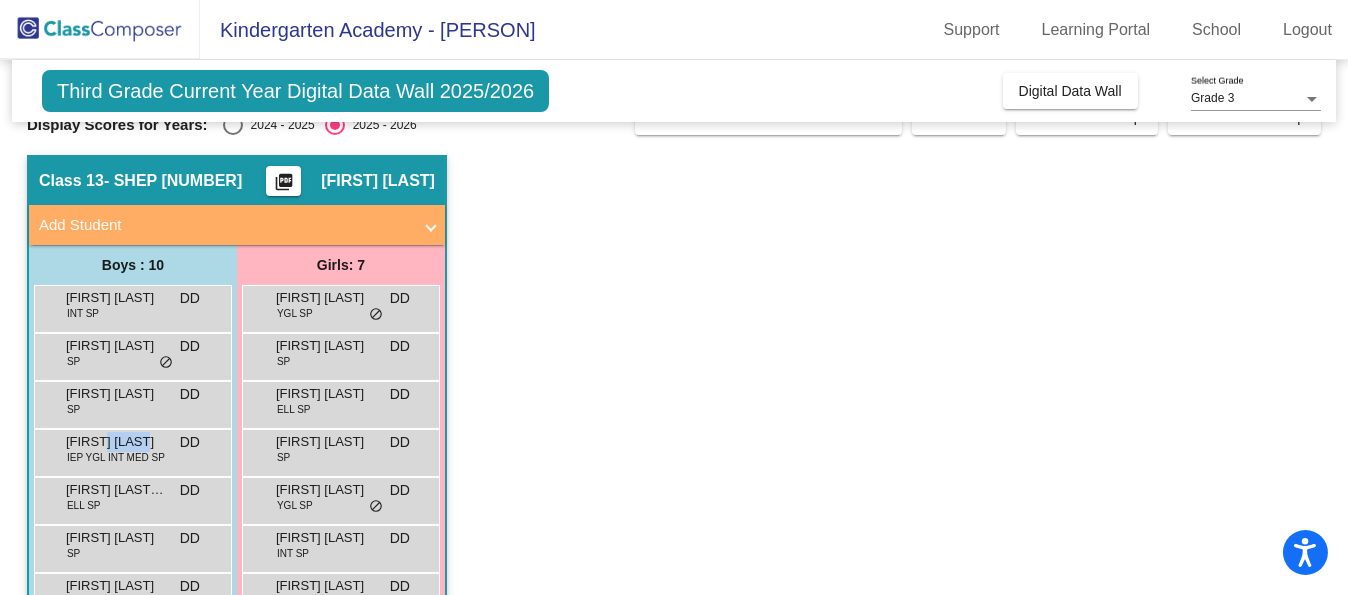 click on "[FIRST] [LAST]" at bounding box center (116, 442) 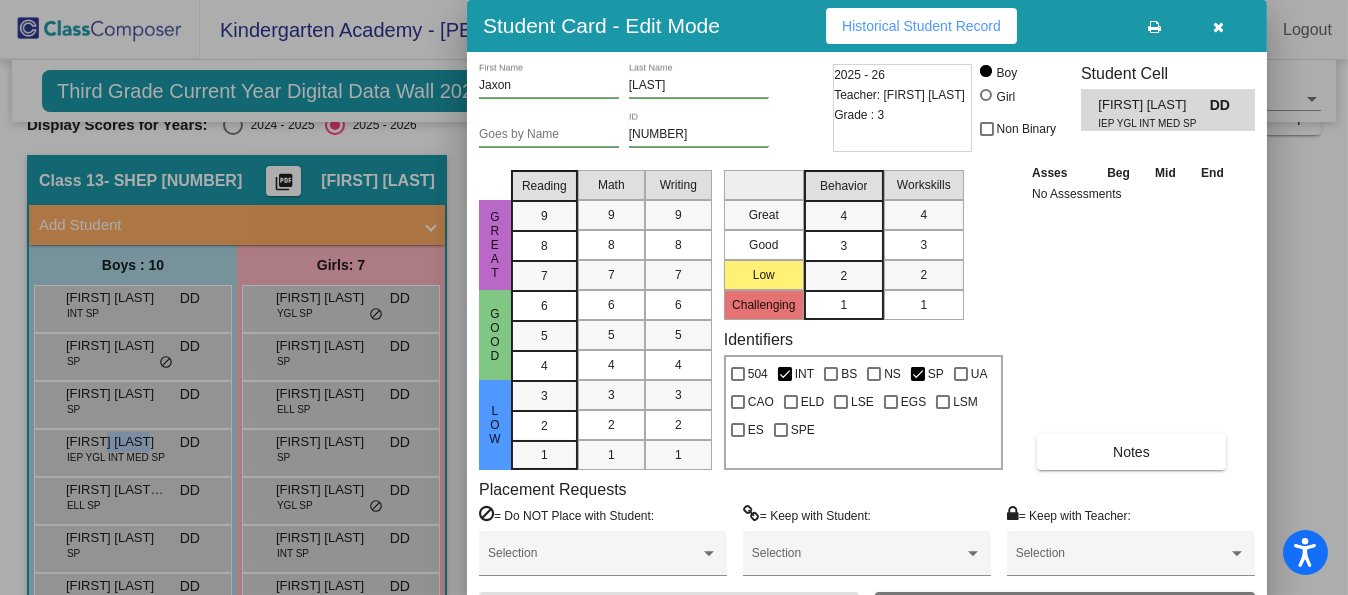 click at bounding box center [1155, 27] 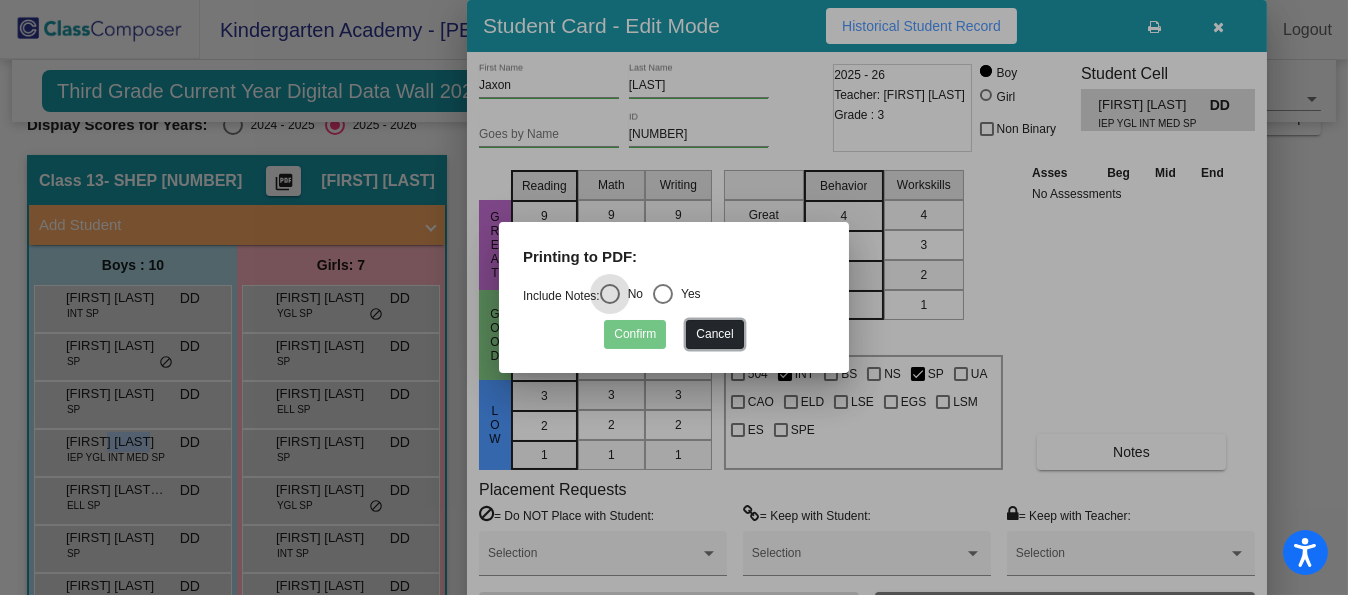 click on "Cancel" at bounding box center [714, 334] 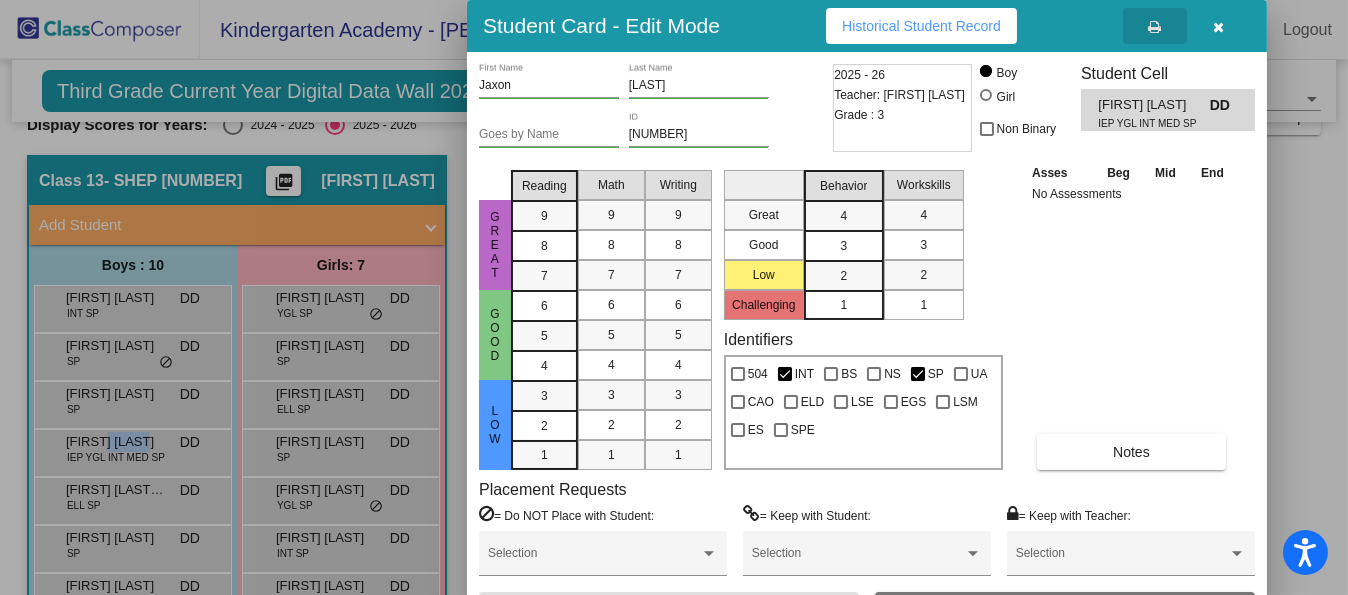 click on "Historical Student Record" at bounding box center [921, 26] 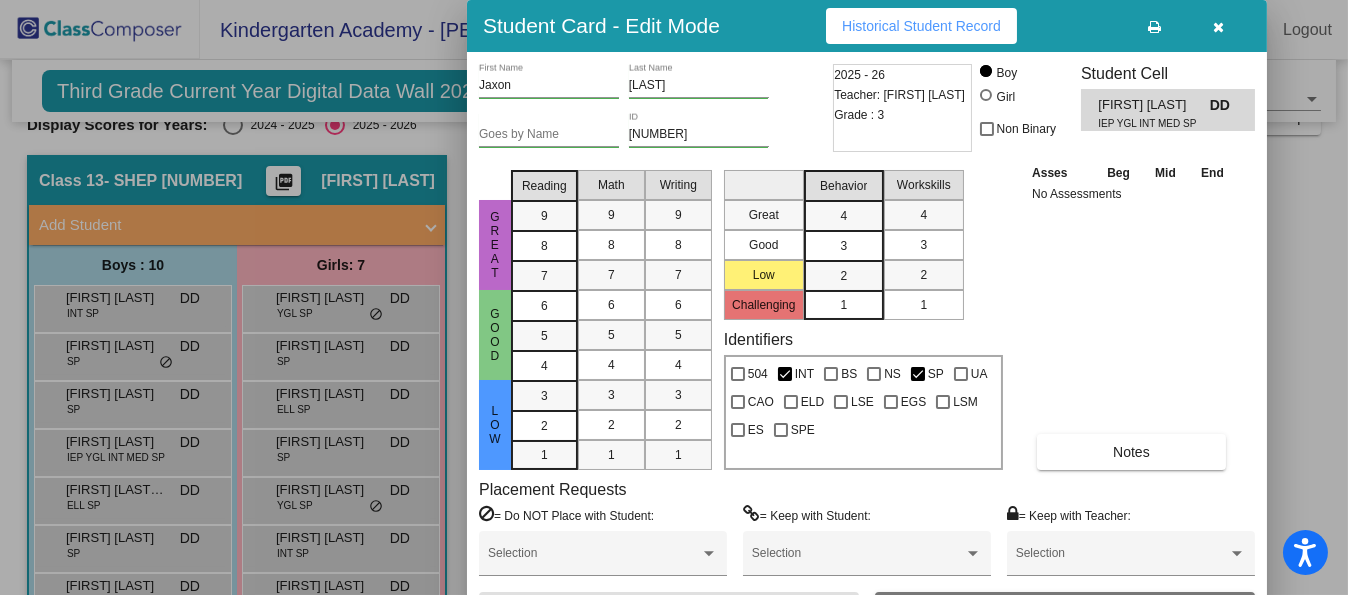 click at bounding box center (674, 297) 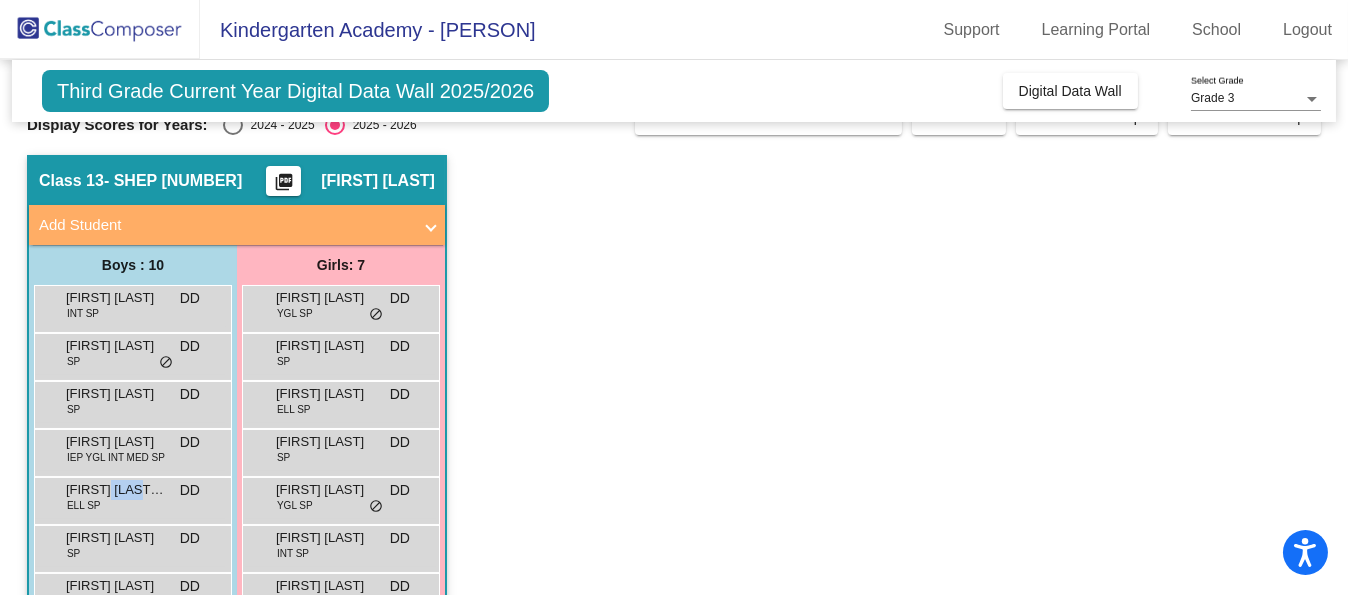 click on "[FIRST] [LAST] [LAST]" at bounding box center (116, 490) 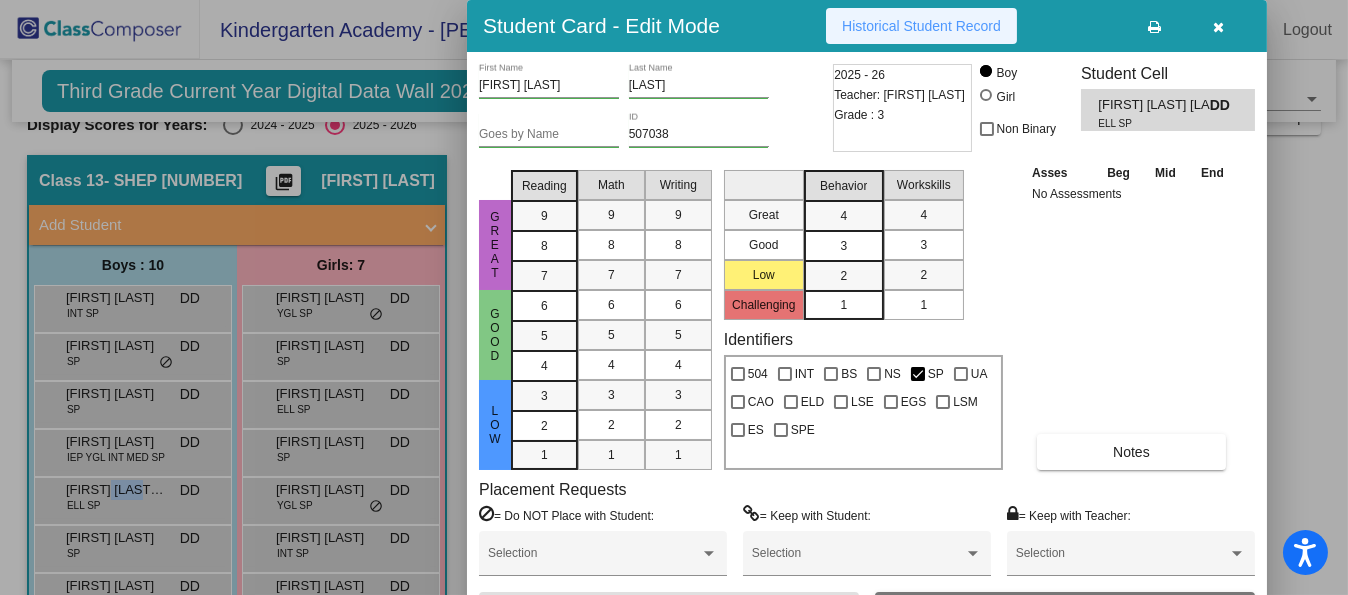 click on "Historical Student Record" at bounding box center (921, 26) 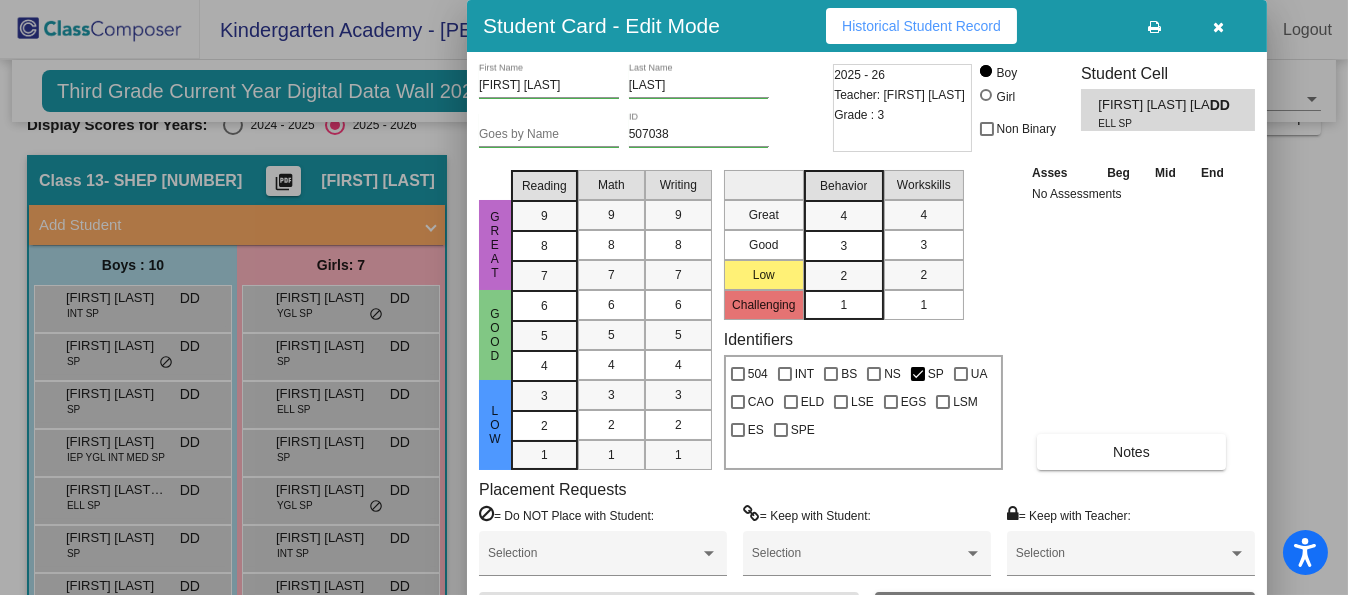 click at bounding box center (674, 297) 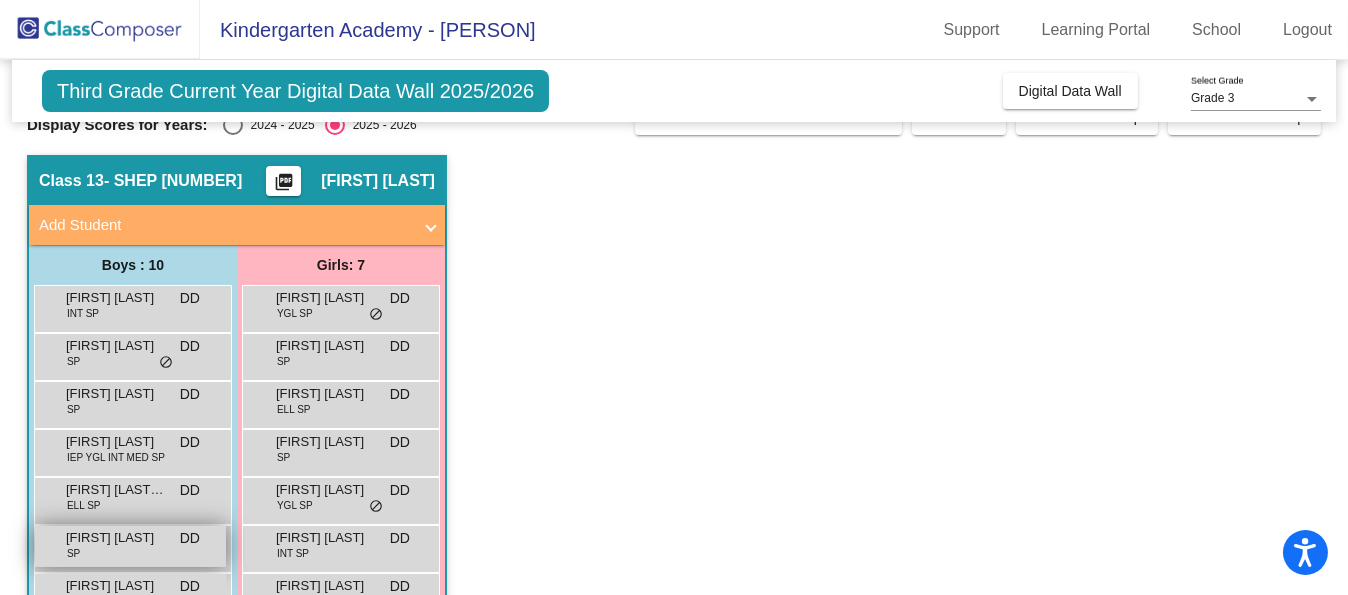 click on "[FIRST] [LAST]" at bounding box center [116, 538] 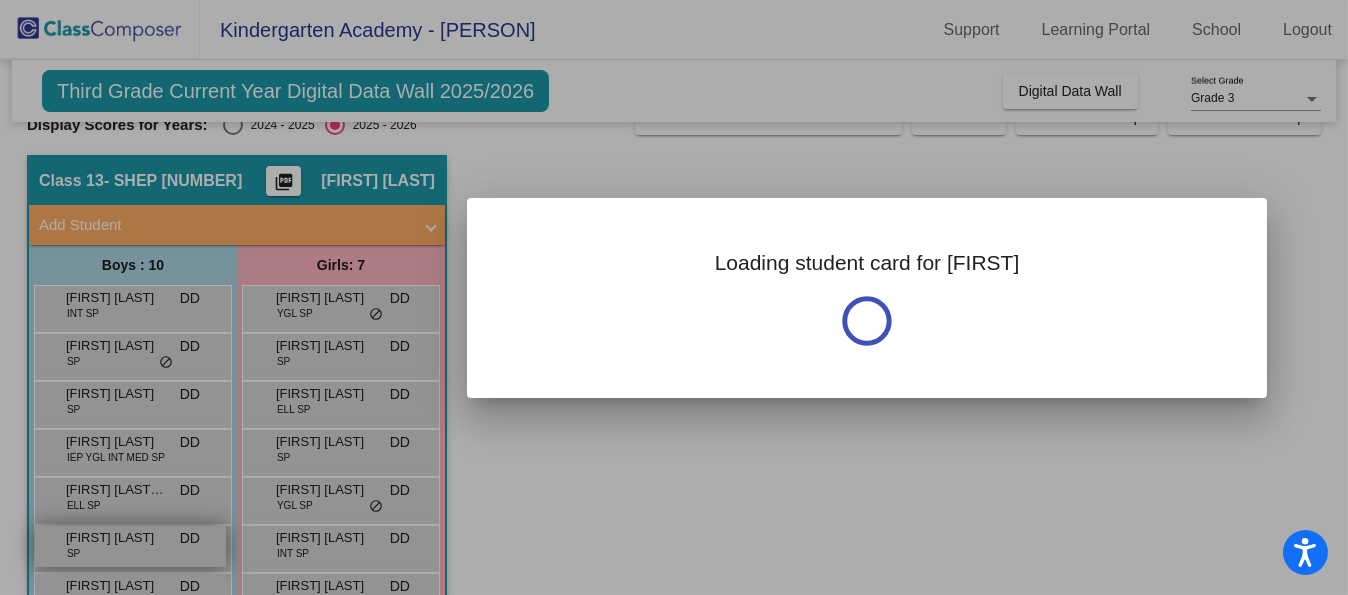 click at bounding box center [674, 297] 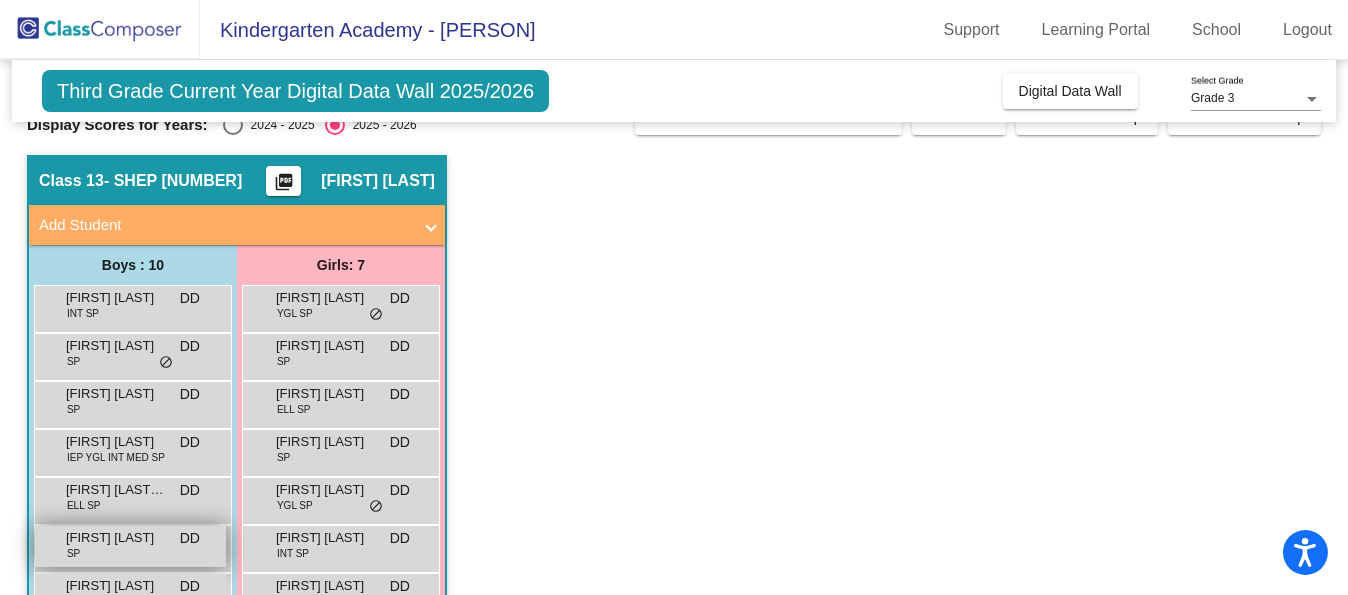 click on "[FIRST] [LAST]" at bounding box center (116, 538) 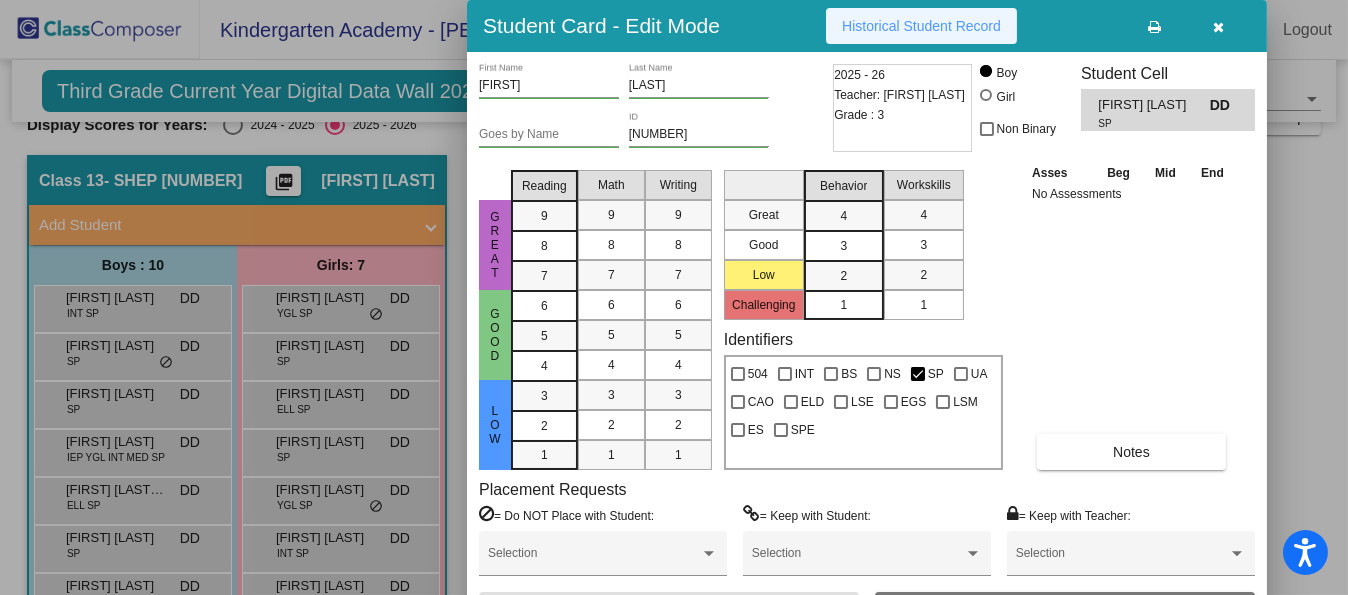 click on "Historical Student Record" at bounding box center [921, 26] 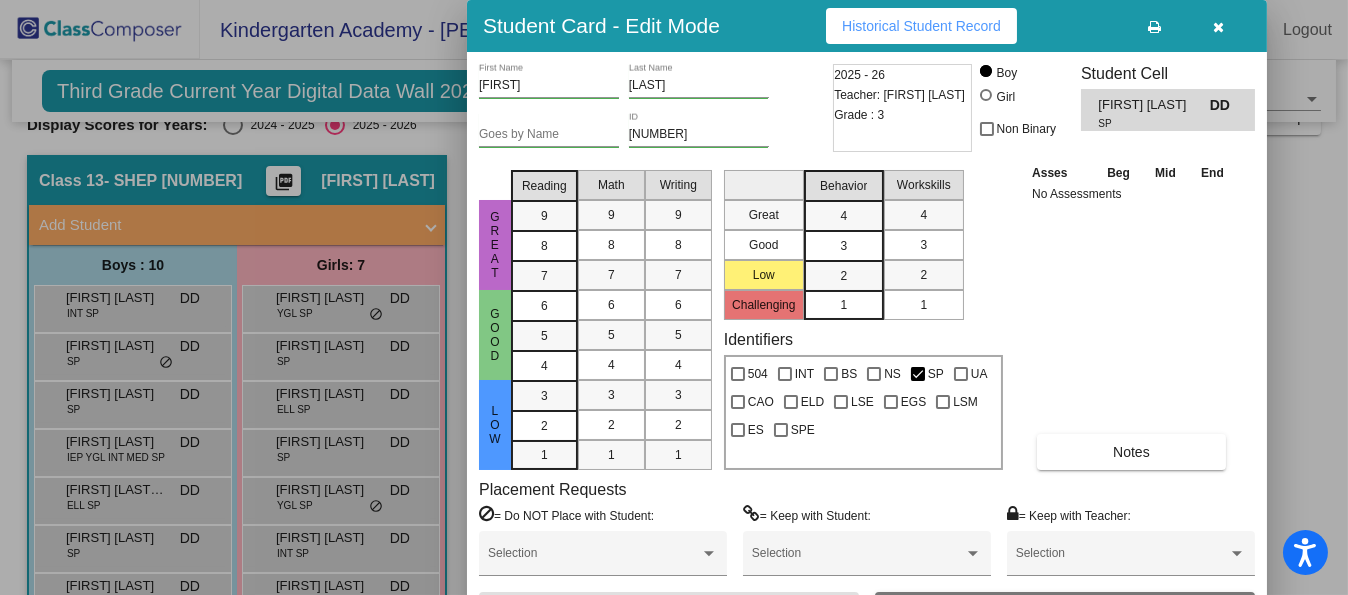 click on "Asses Beg Mid End No Assessments  Notes" at bounding box center (1132, 316) 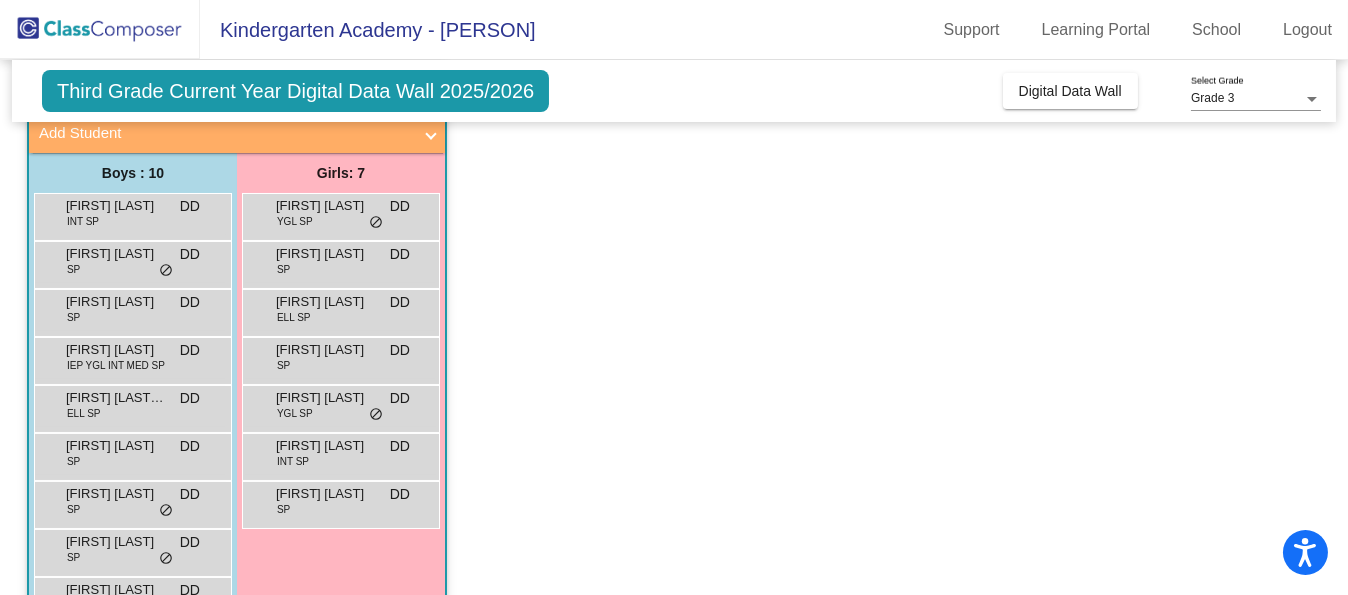 scroll, scrollTop: 235, scrollLeft: 0, axis: vertical 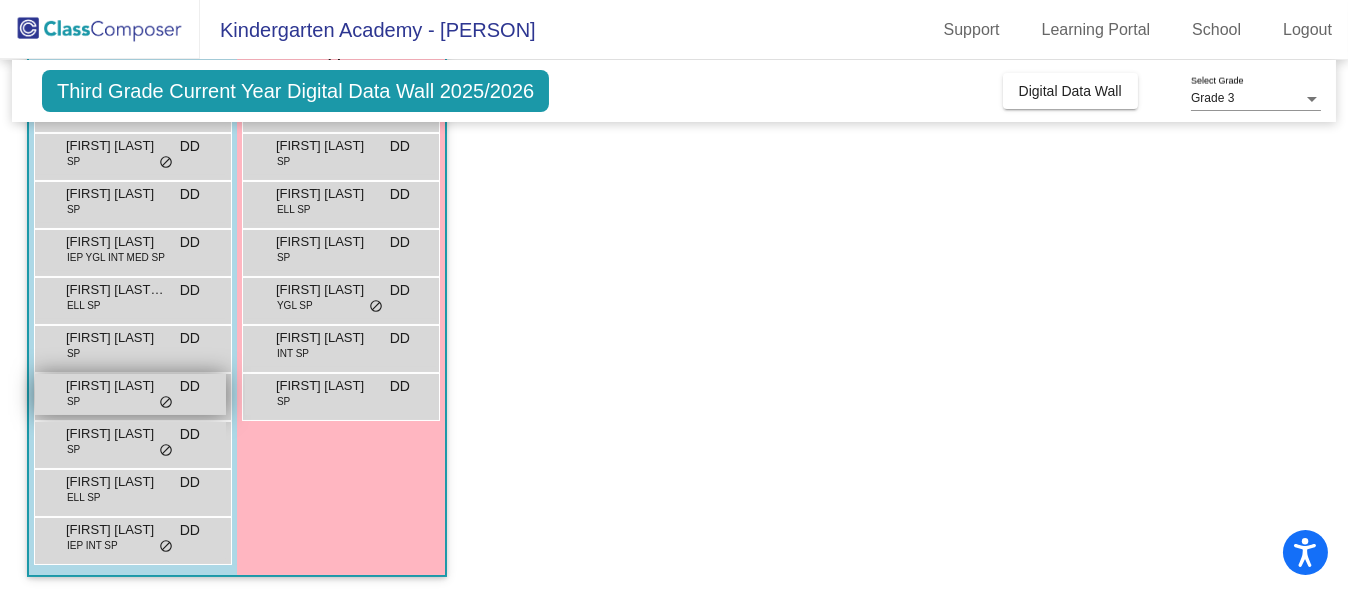 click on "[FIRST] [LAST]" at bounding box center (116, 386) 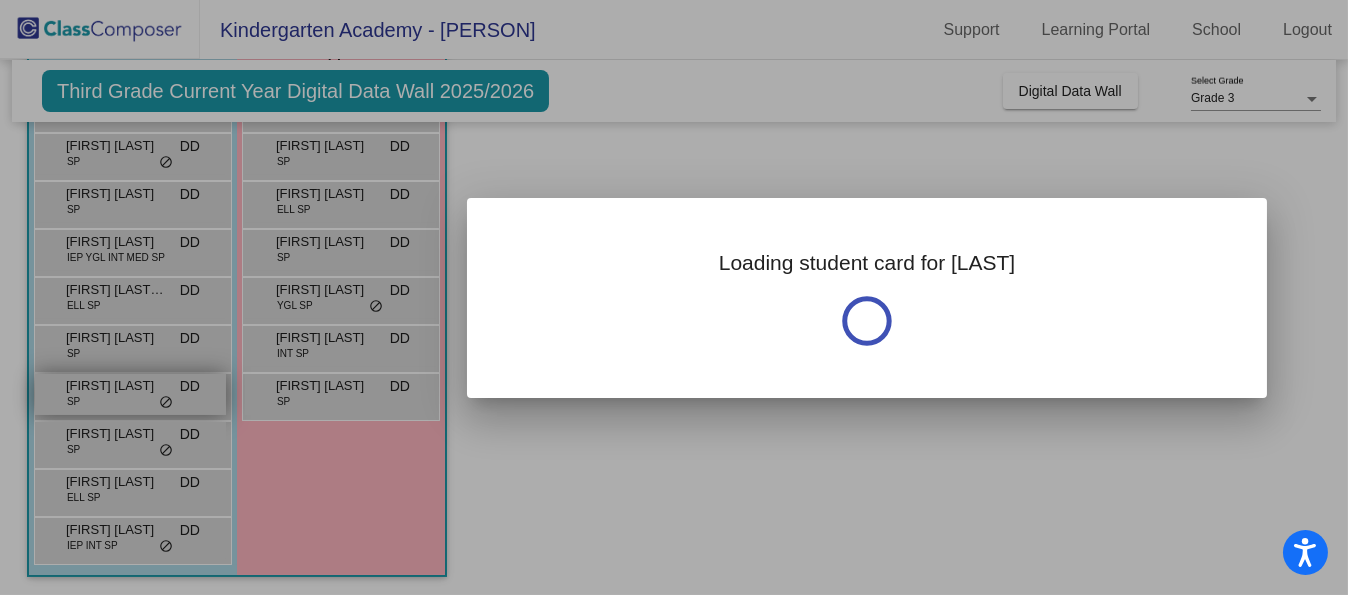 click at bounding box center (674, 297) 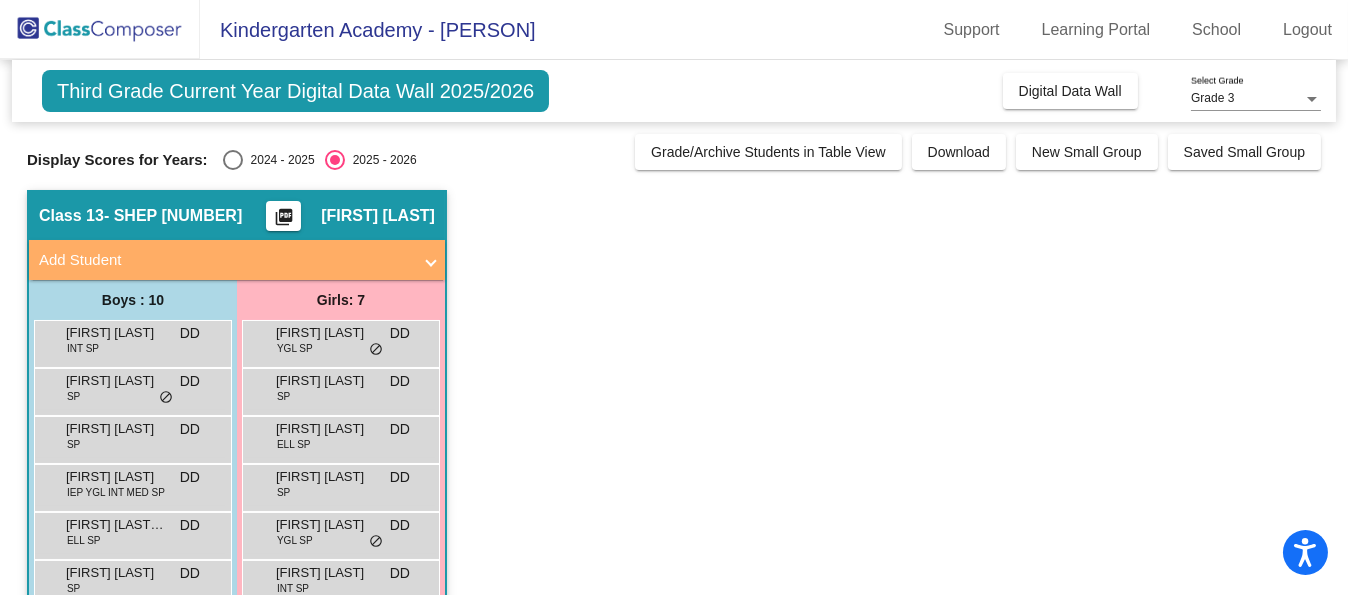 scroll, scrollTop: 235, scrollLeft: 0, axis: vertical 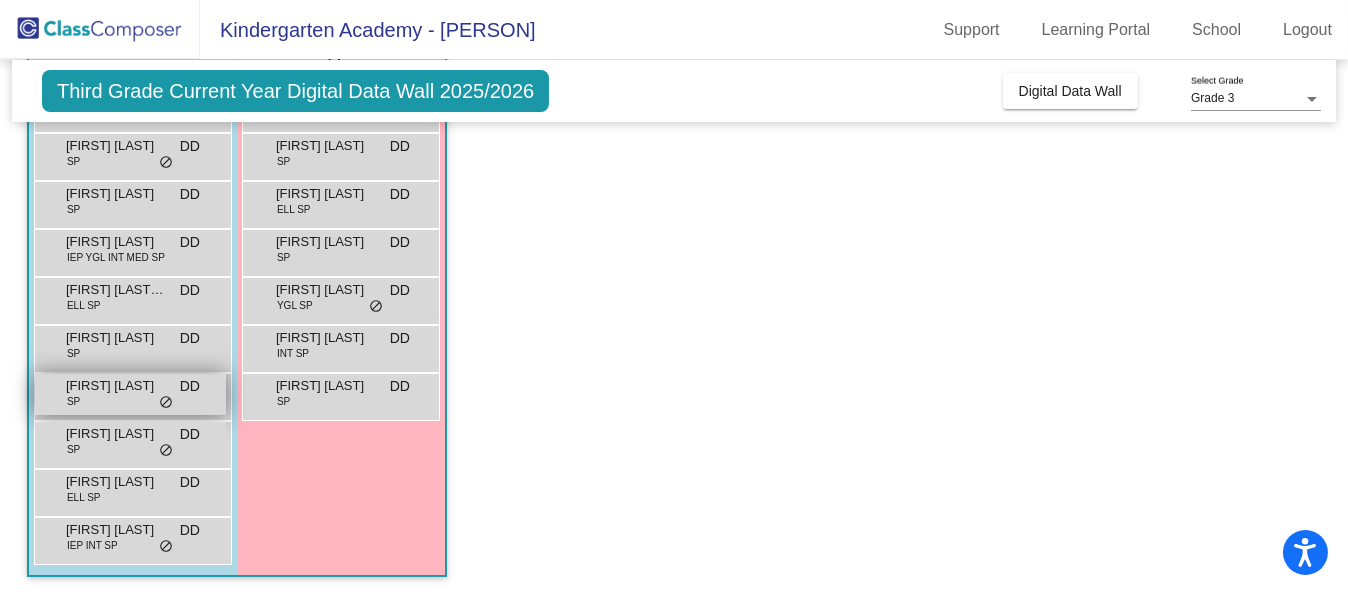 click on "[FIRST] [LAST]" at bounding box center [116, 386] 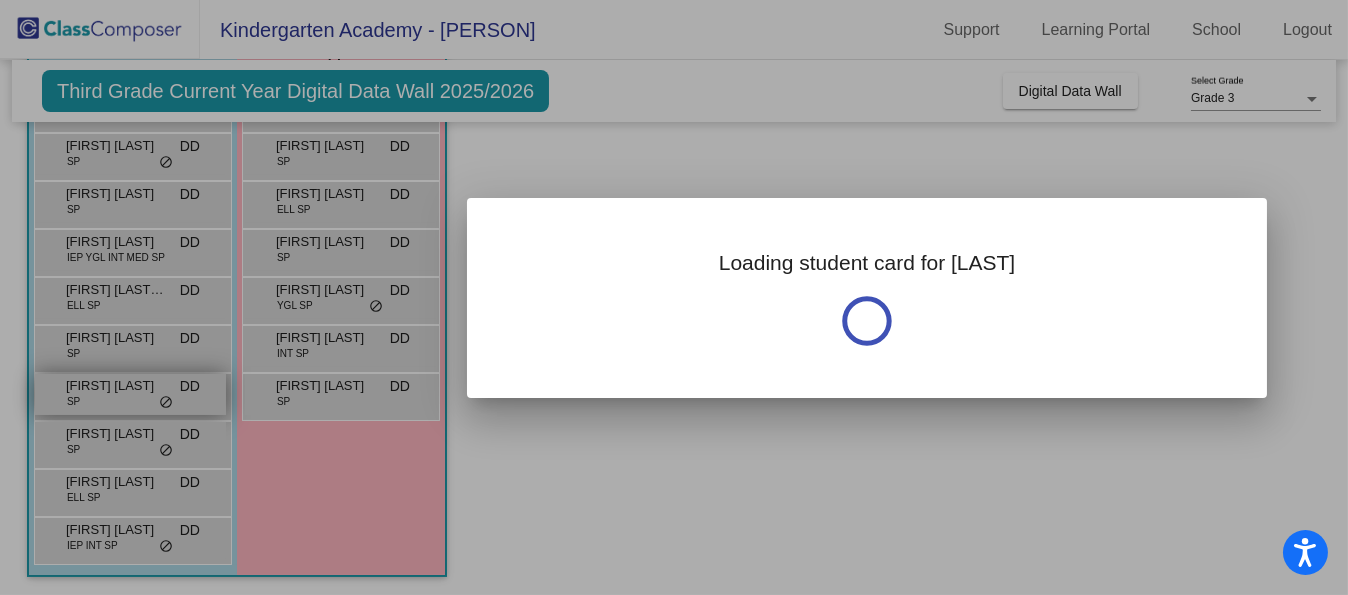 click at bounding box center (674, 297) 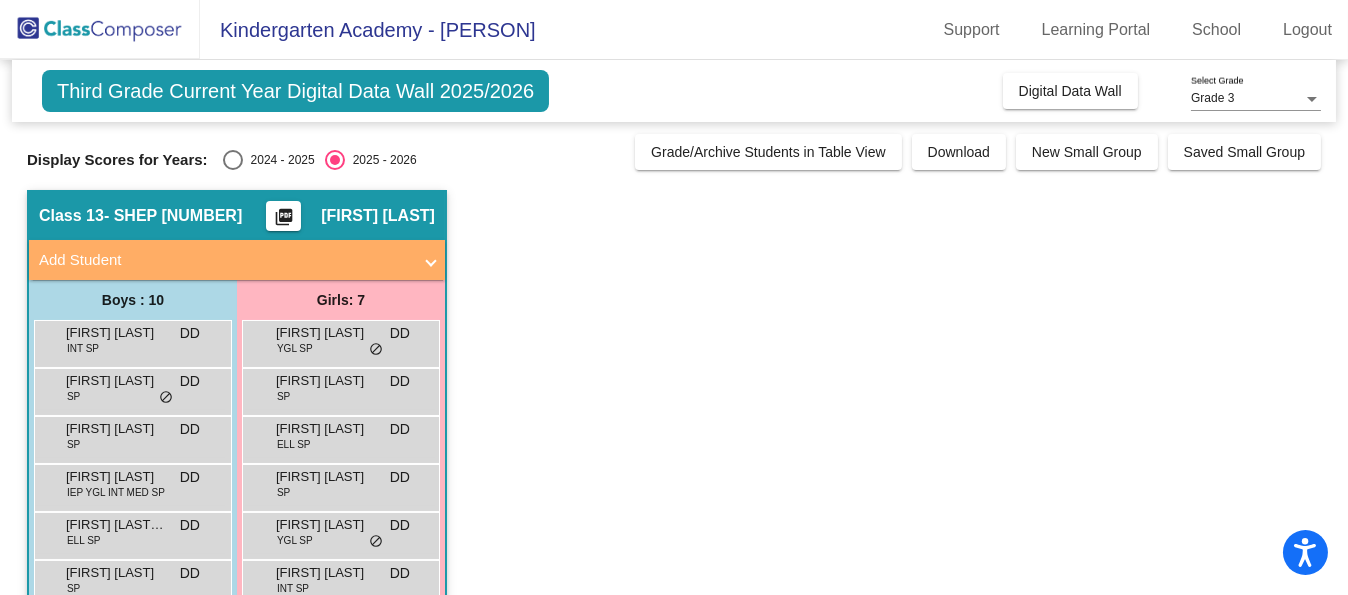 scroll, scrollTop: 235, scrollLeft: 0, axis: vertical 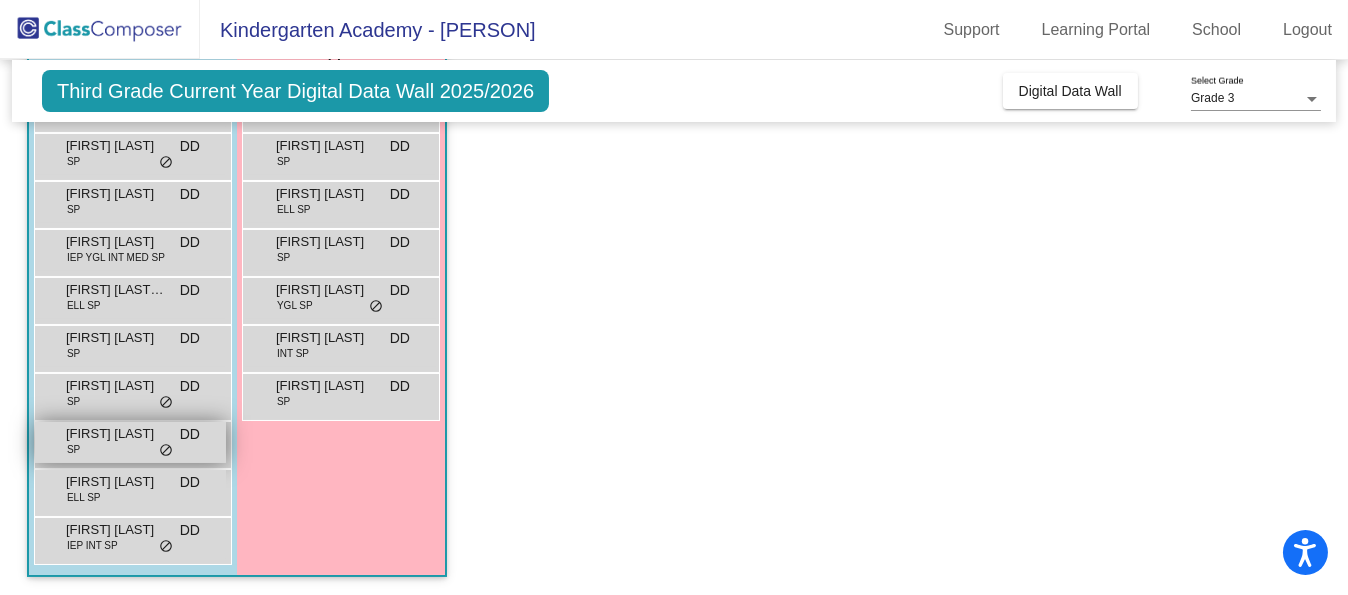 click on "[FIRST] [LAST] SP DD lock do_not_disturb_alt" at bounding box center (130, 442) 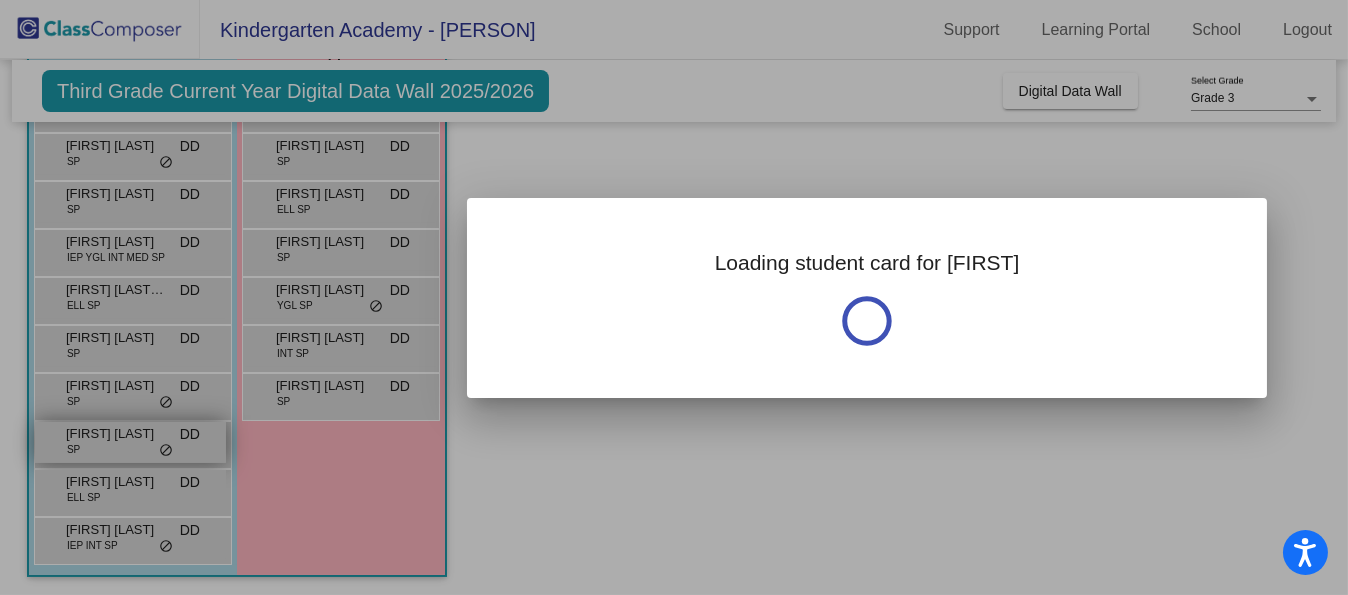 click at bounding box center (674, 297) 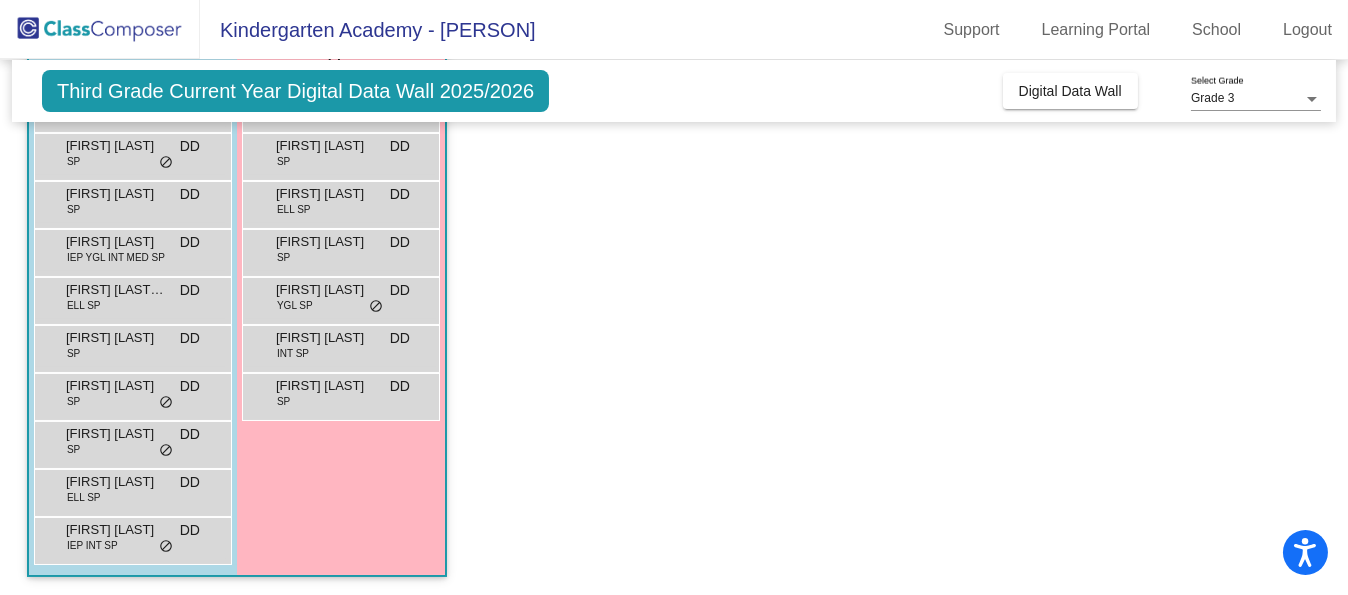 scroll, scrollTop: 0, scrollLeft: 0, axis: both 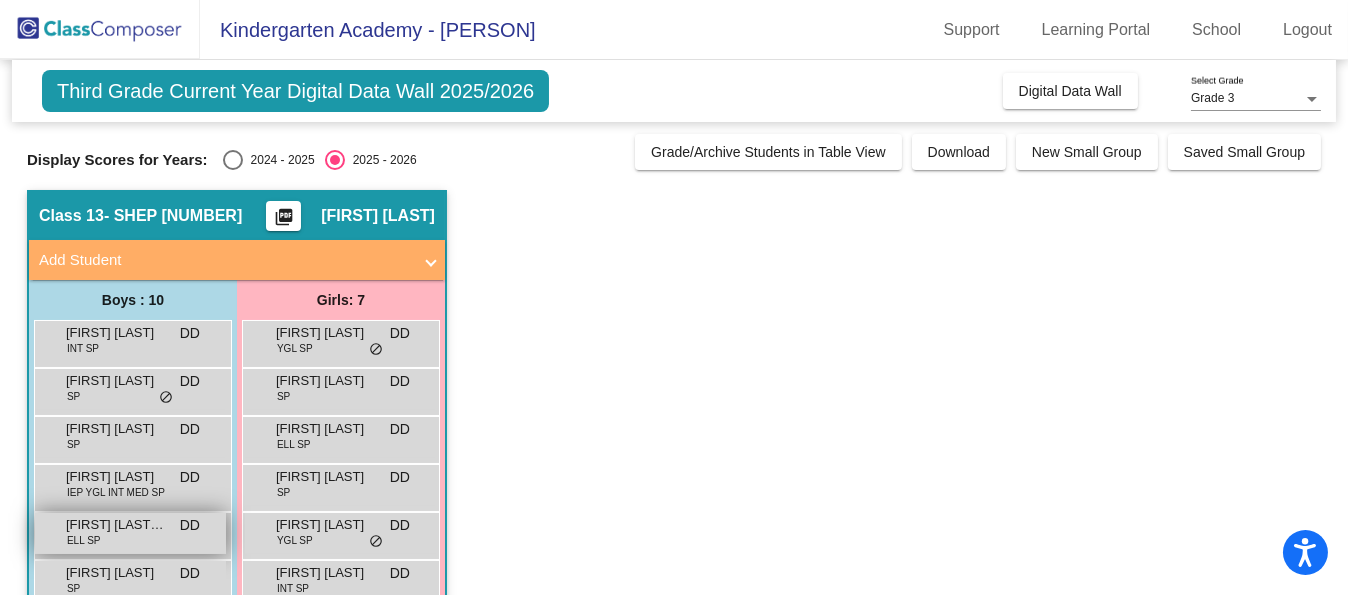 click on "[FIRST] [LAST] [LAST]" at bounding box center (116, 525) 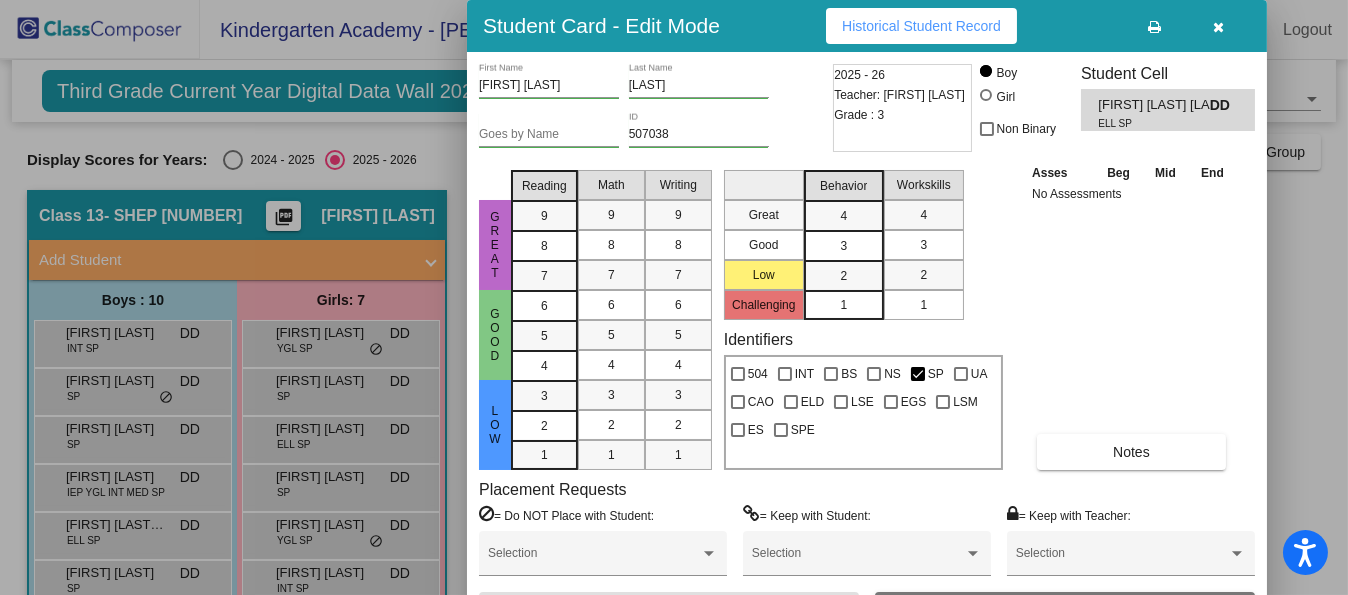 click at bounding box center [1219, 27] 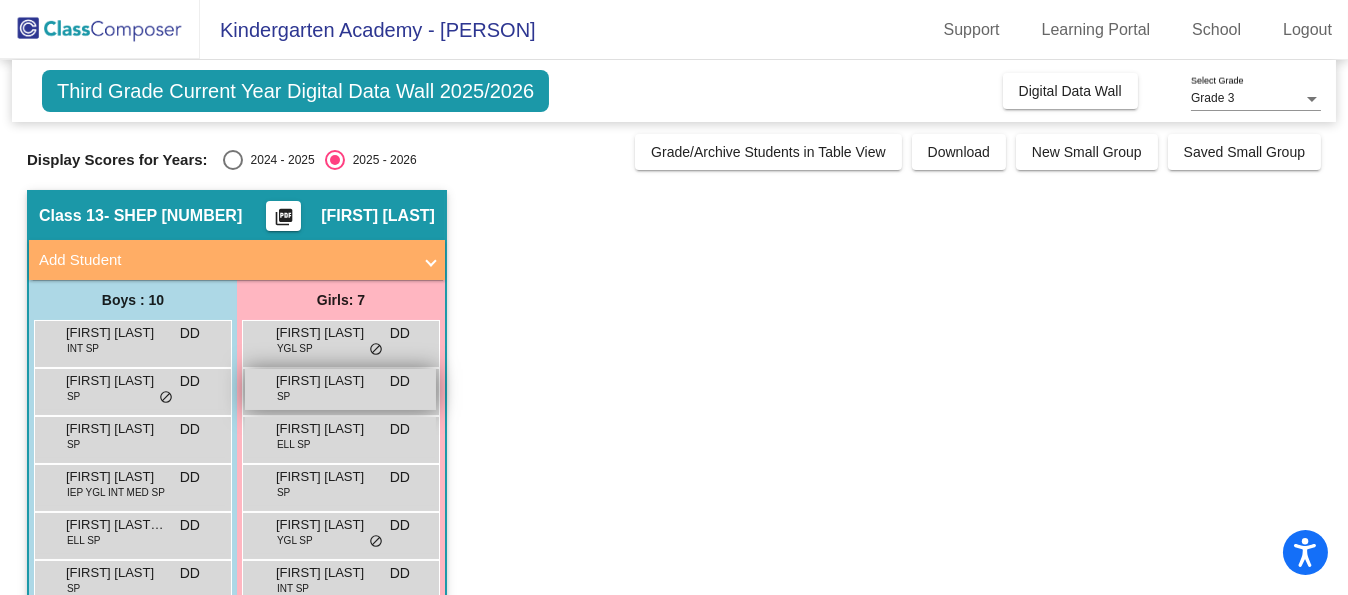 scroll, scrollTop: 200, scrollLeft: 0, axis: vertical 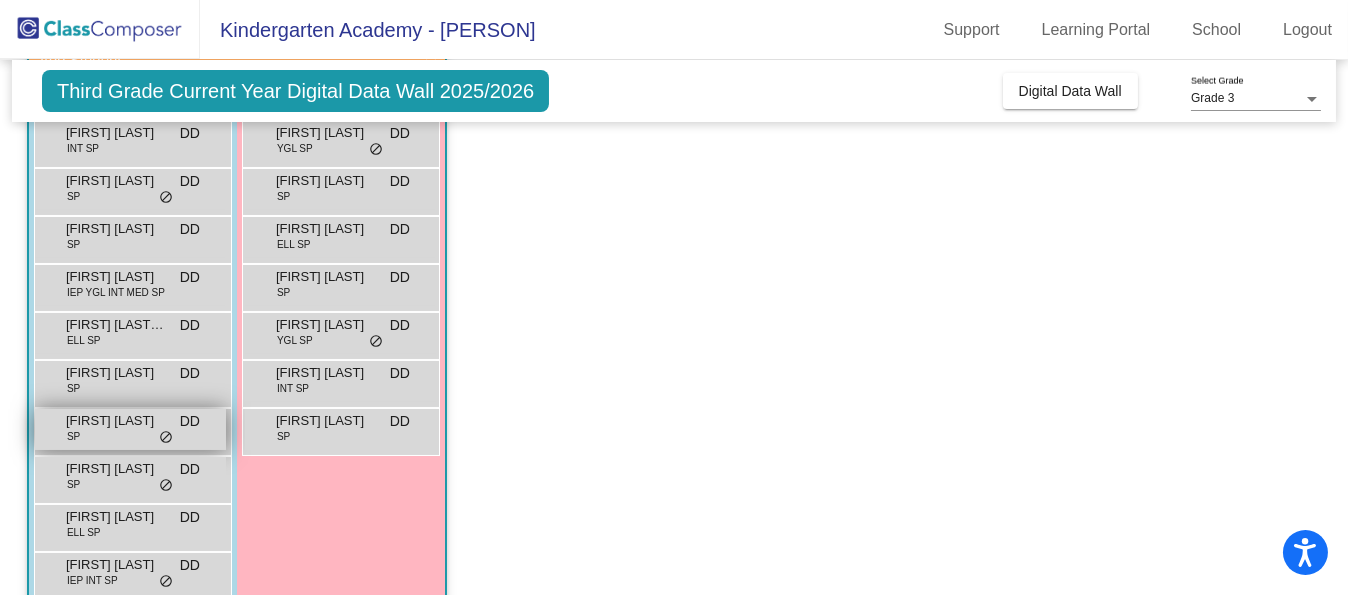 click on "[FIRST] [LAST]" at bounding box center (116, 421) 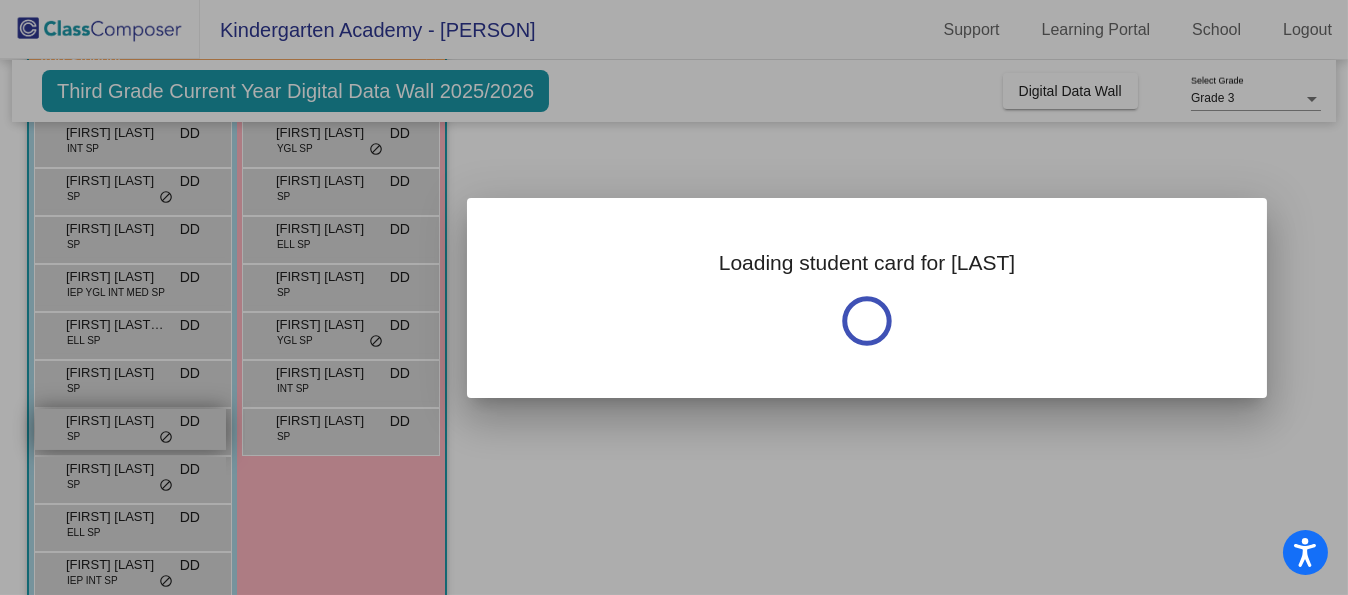 click at bounding box center [674, 297] 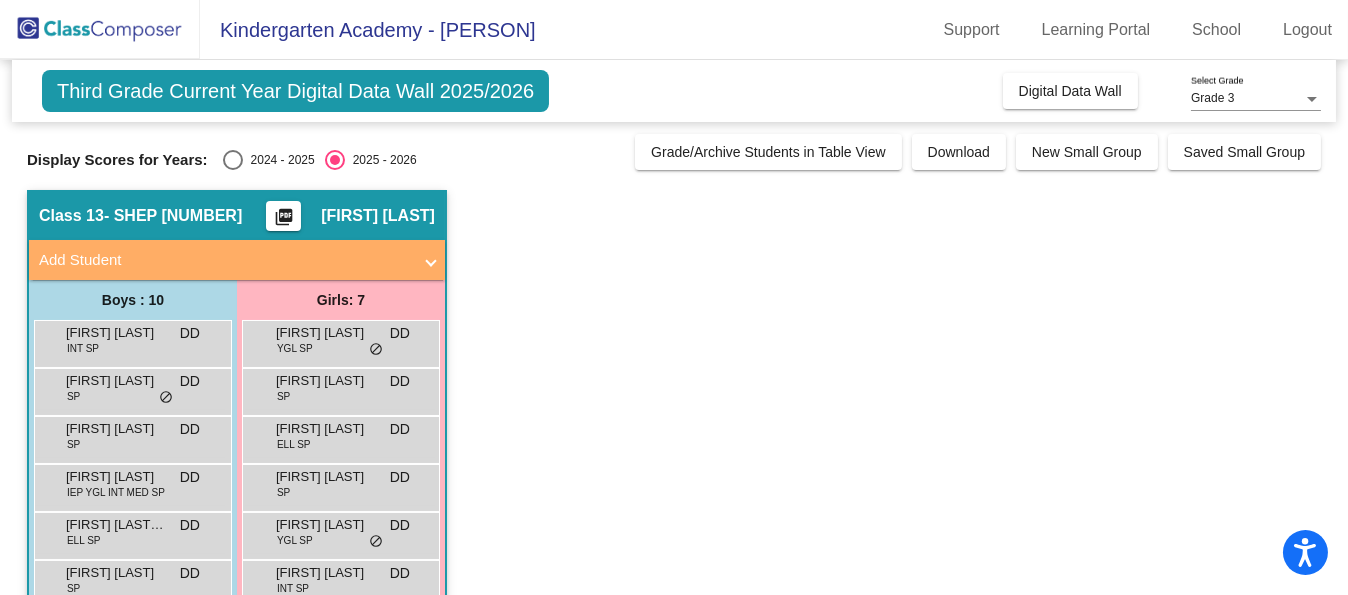 scroll, scrollTop: 100, scrollLeft: 0, axis: vertical 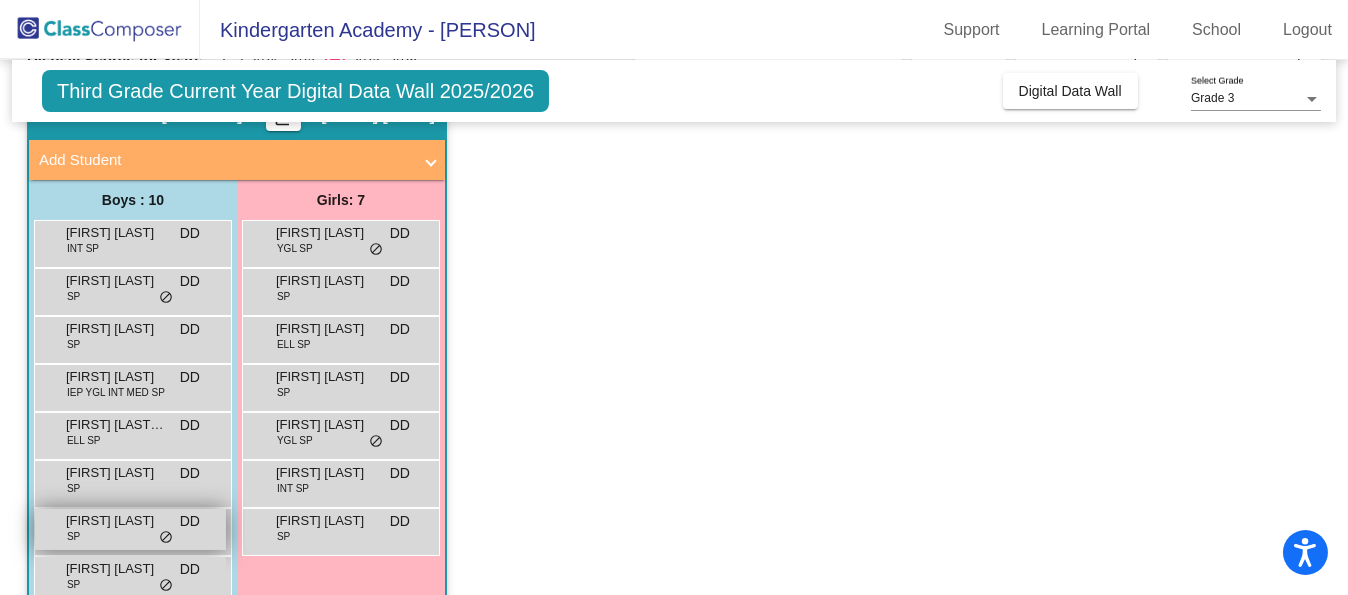 click on "[FIRST] [LAST]" at bounding box center [116, 521] 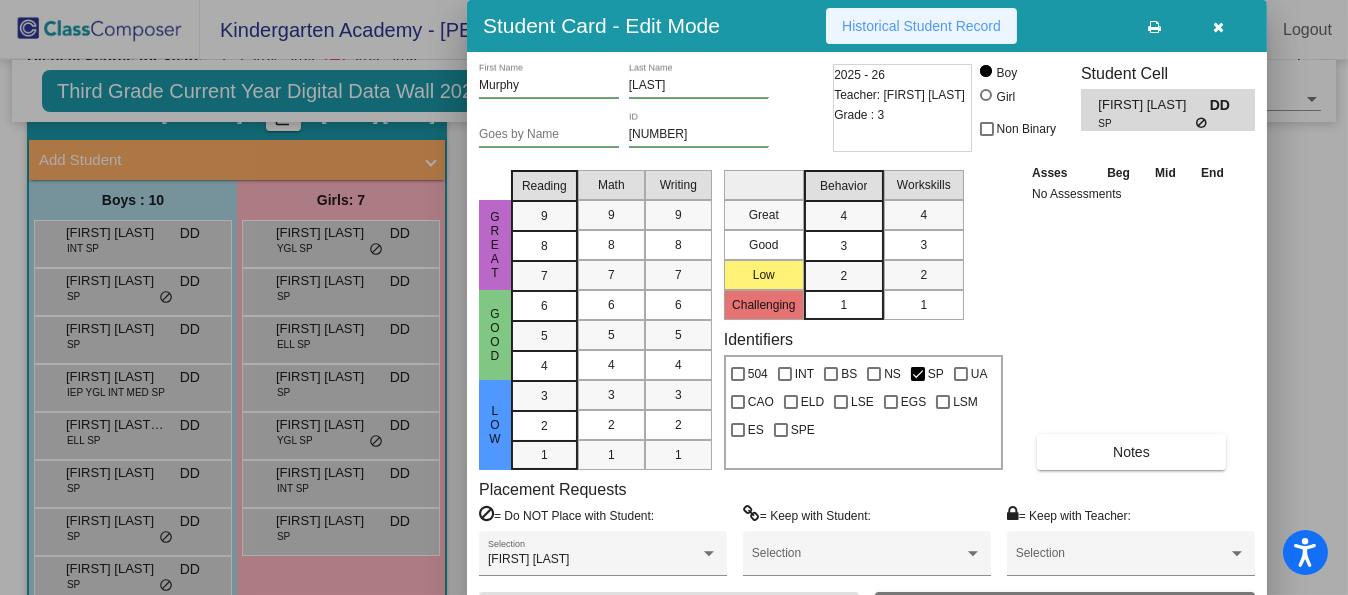 click on "Historical Student Record" at bounding box center (921, 26) 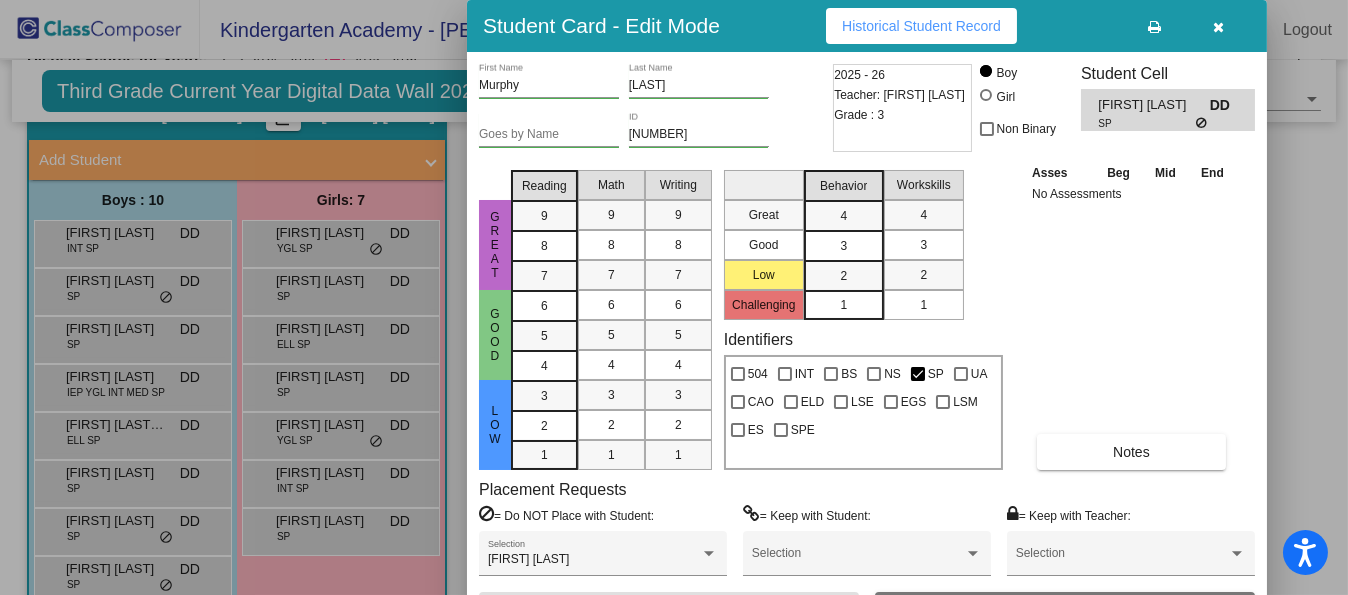 click at bounding box center [1219, 27] 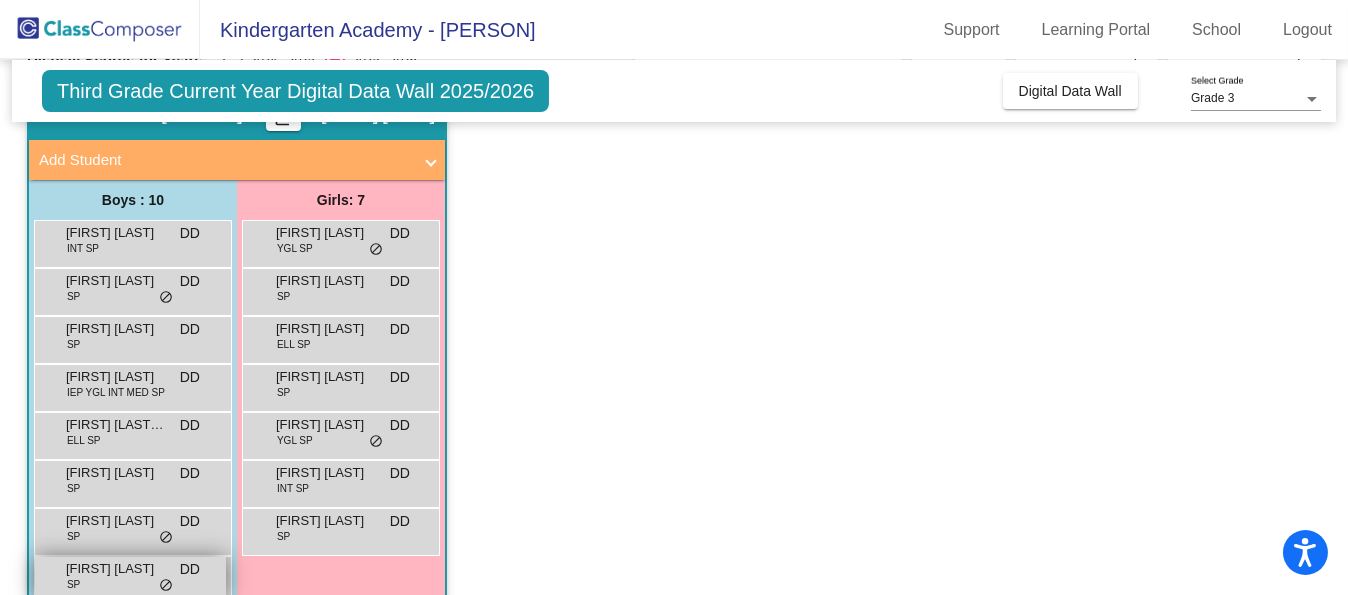 click on "[FIRST] [LAST]" at bounding box center (116, 569) 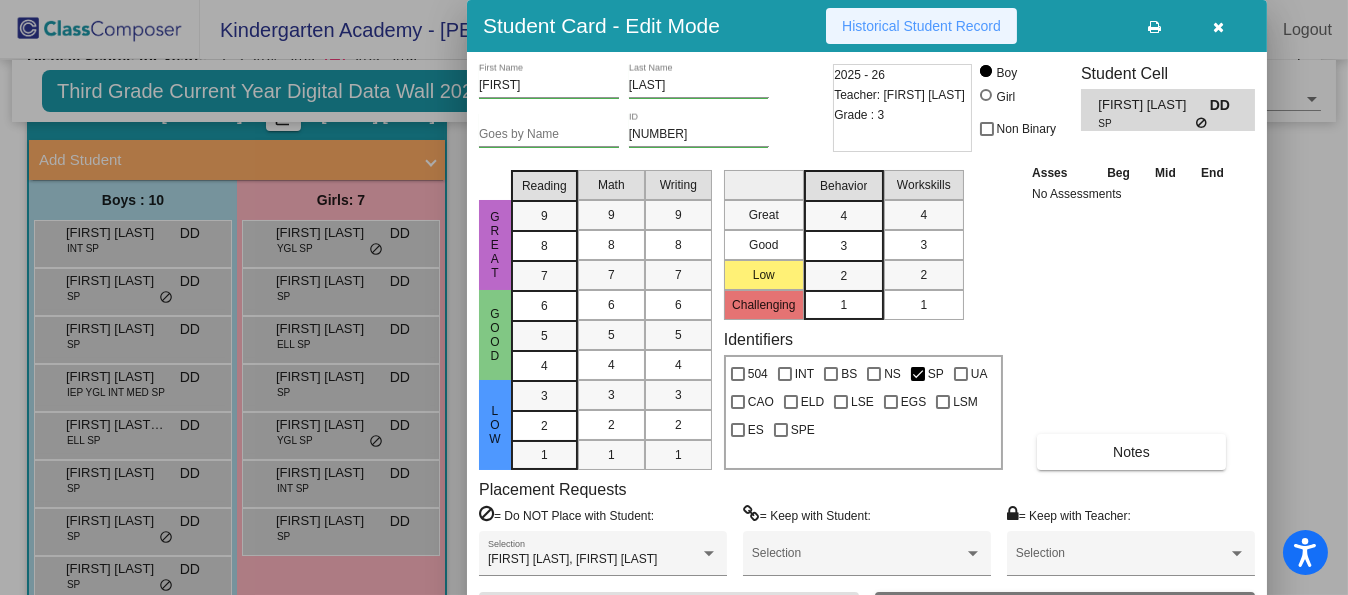 click on "Historical Student Record" at bounding box center (921, 26) 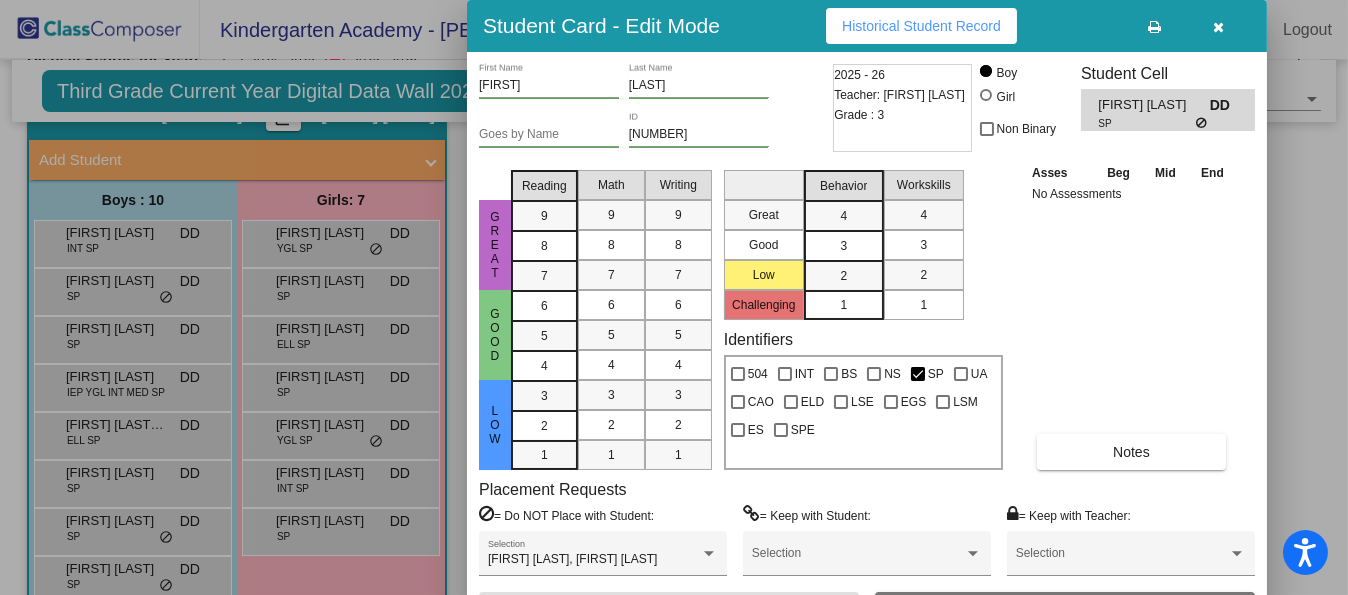 click at bounding box center [1219, 27] 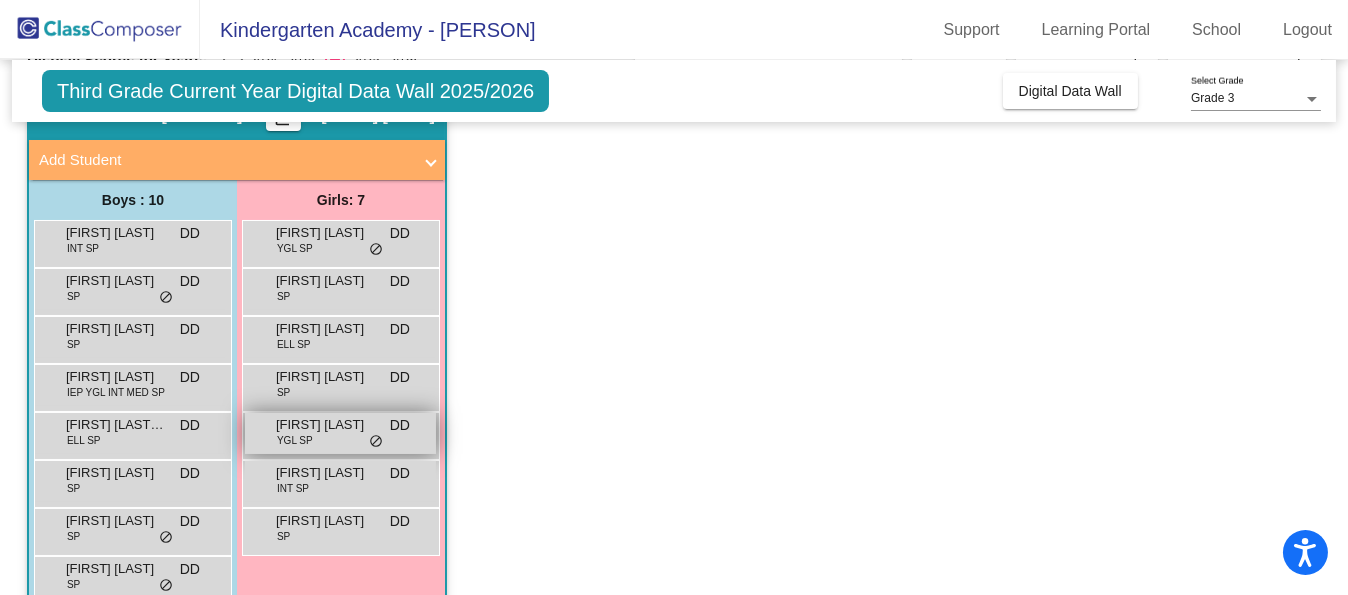 scroll, scrollTop: 235, scrollLeft: 0, axis: vertical 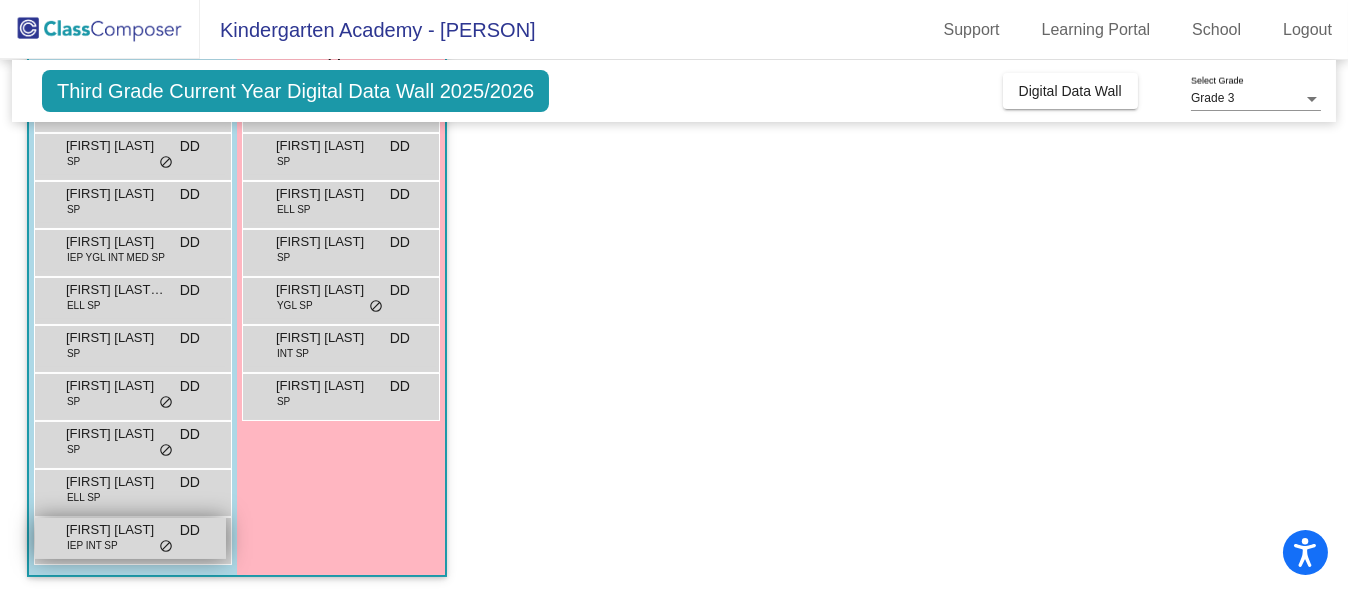 click on "[FIRST] [LAST]" at bounding box center [116, 530] 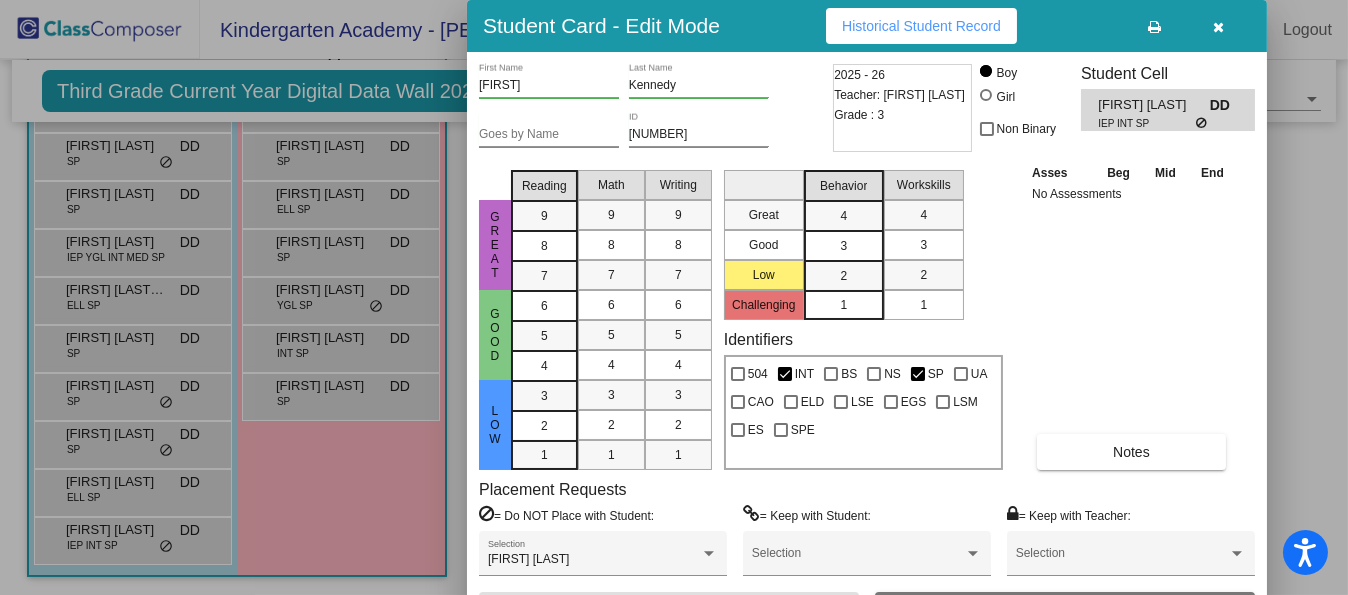 click on "Historical Student Record" at bounding box center (921, 26) 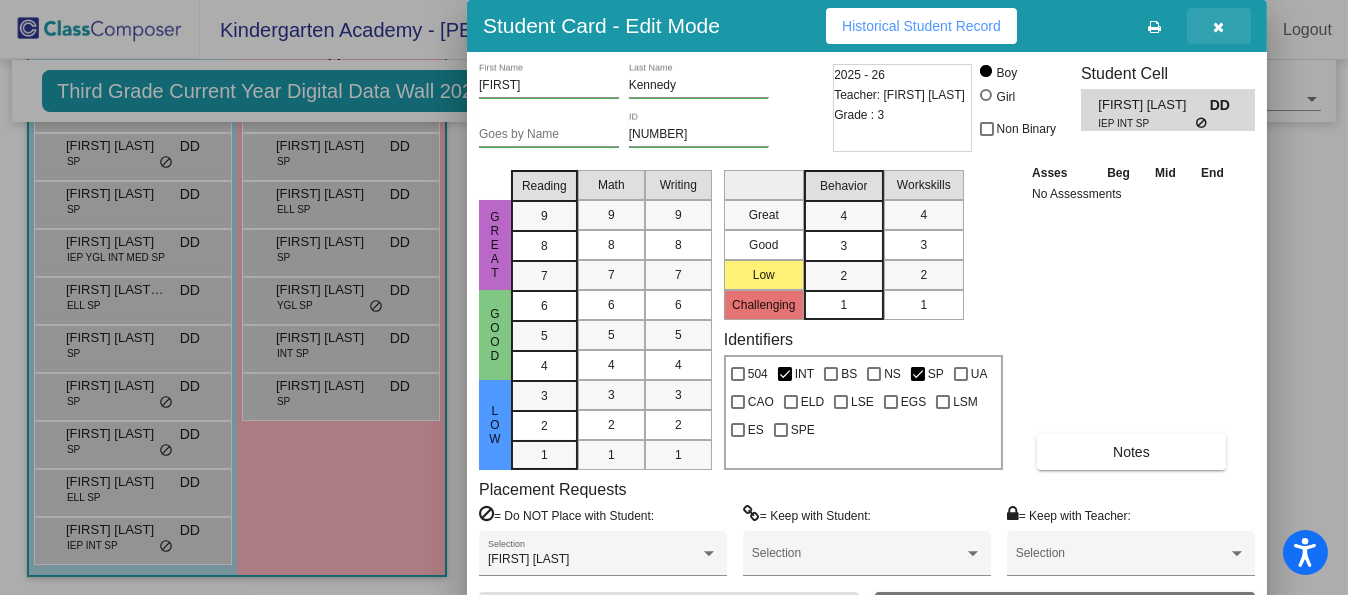 click at bounding box center [1219, 27] 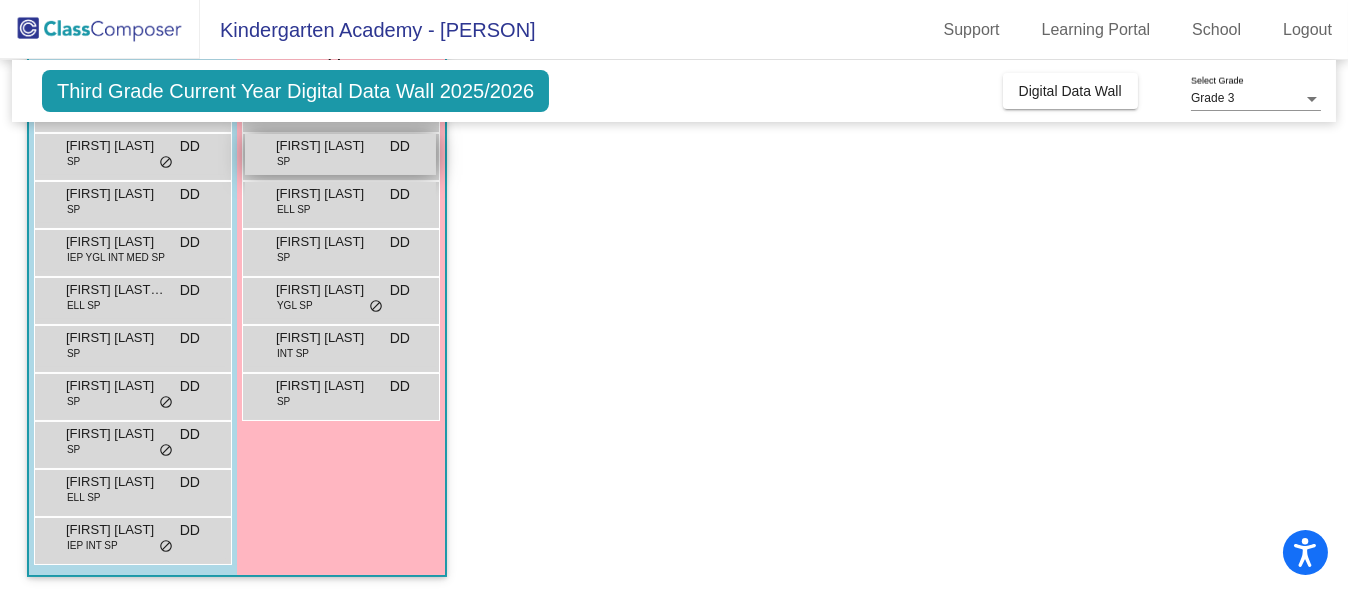 click on "[FIRST] [LAST]" at bounding box center [326, 146] 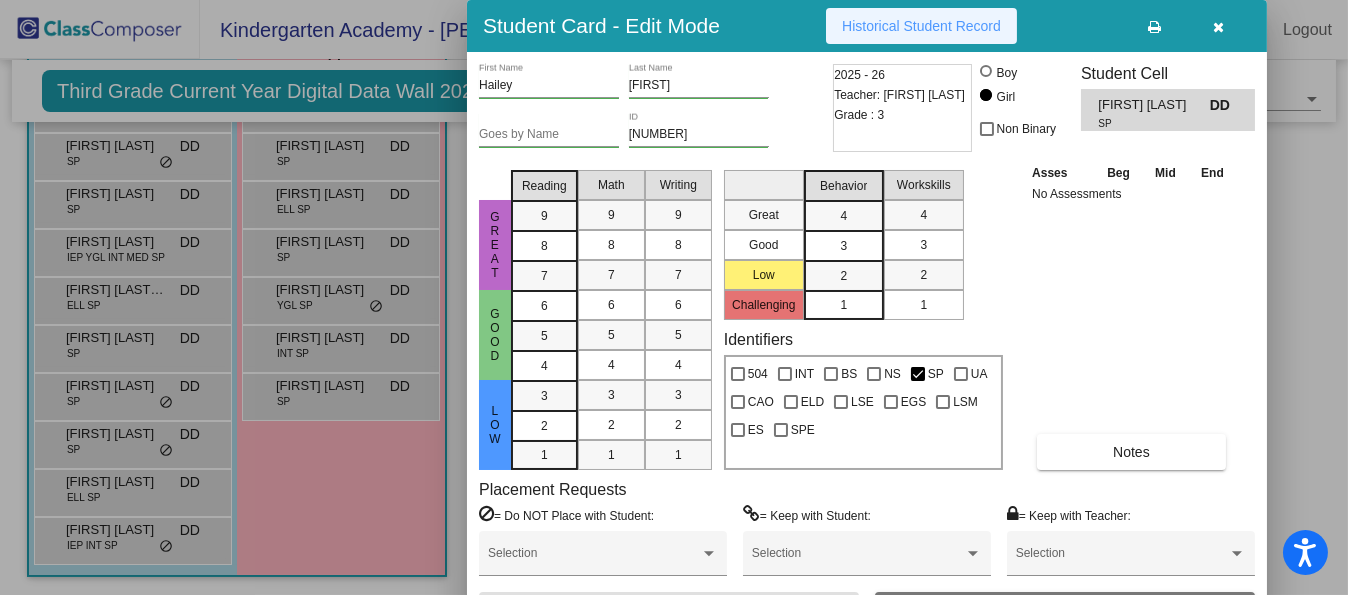 click on "Historical Student Record" at bounding box center (921, 26) 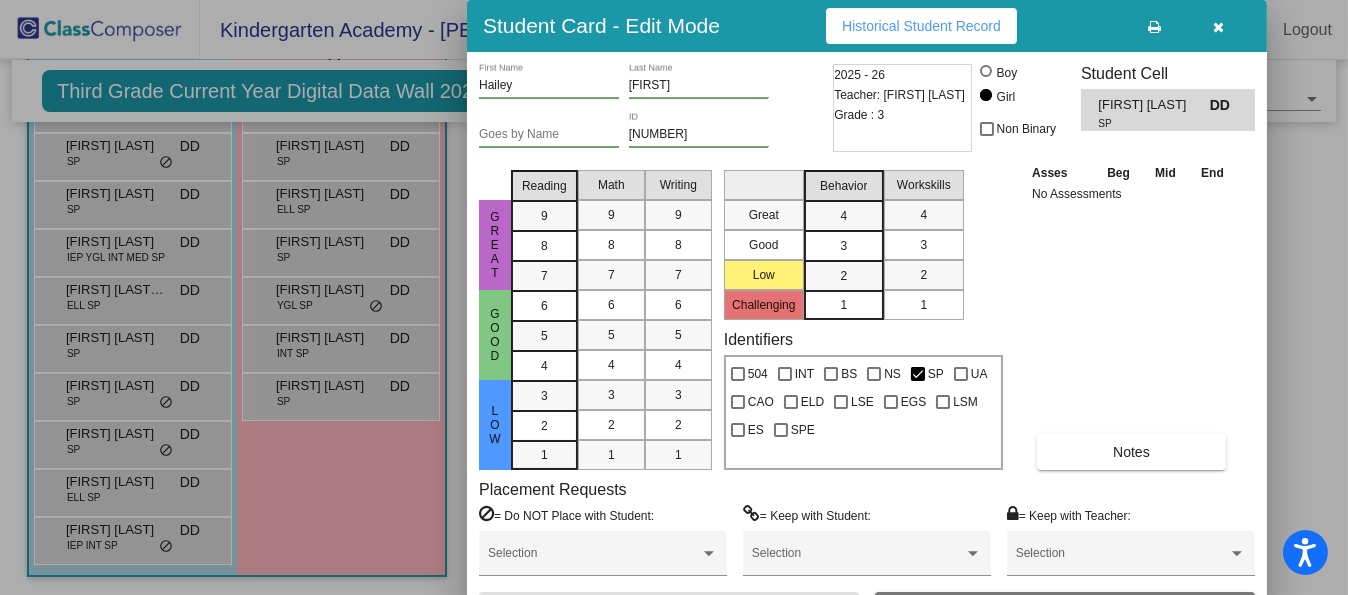 click at bounding box center [1219, 27] 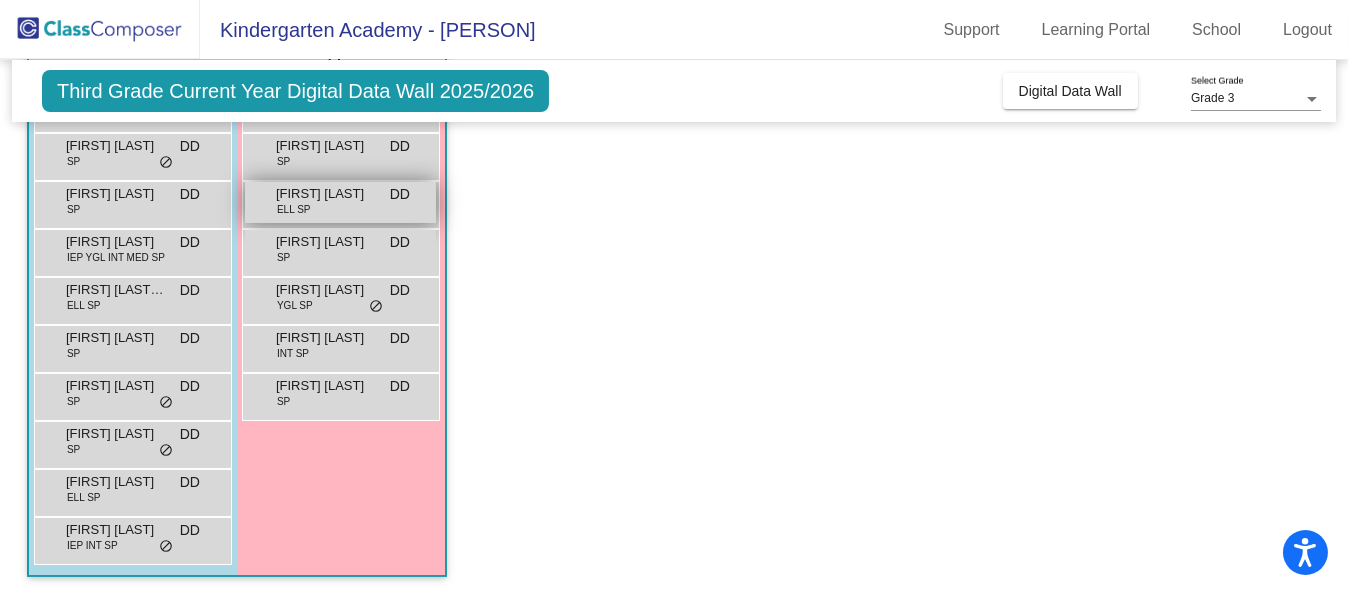click on "[FIRST] [LAST]" at bounding box center [326, 194] 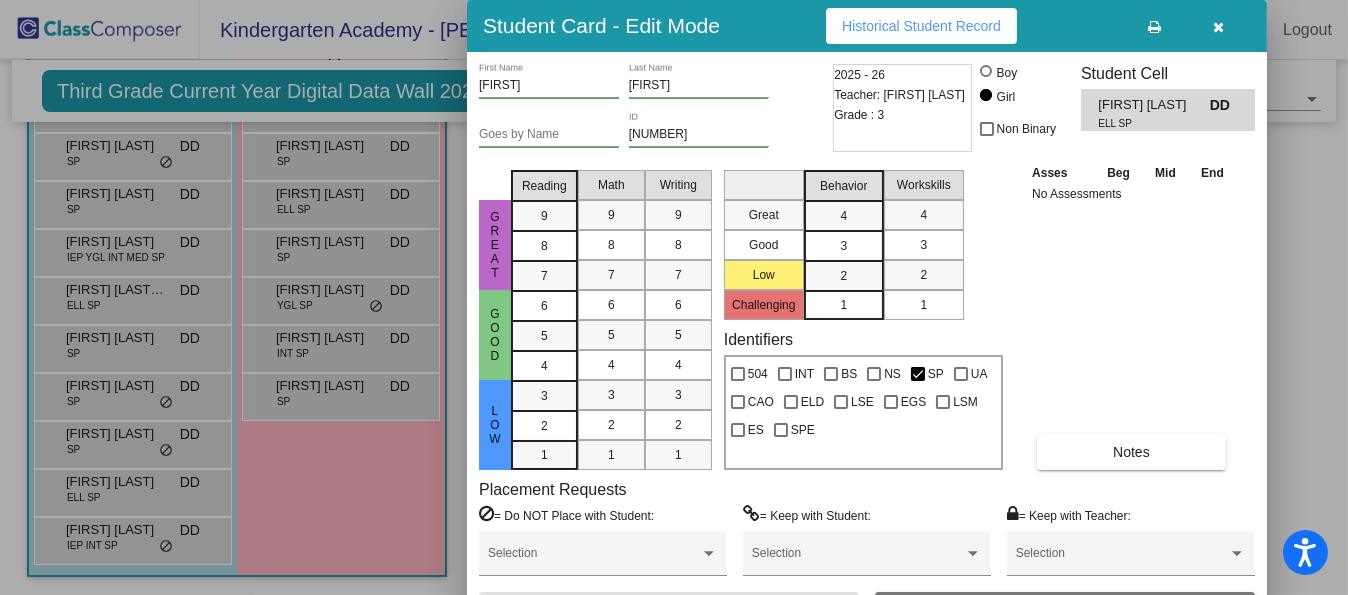 click on "Historical Student Record" at bounding box center [921, 26] 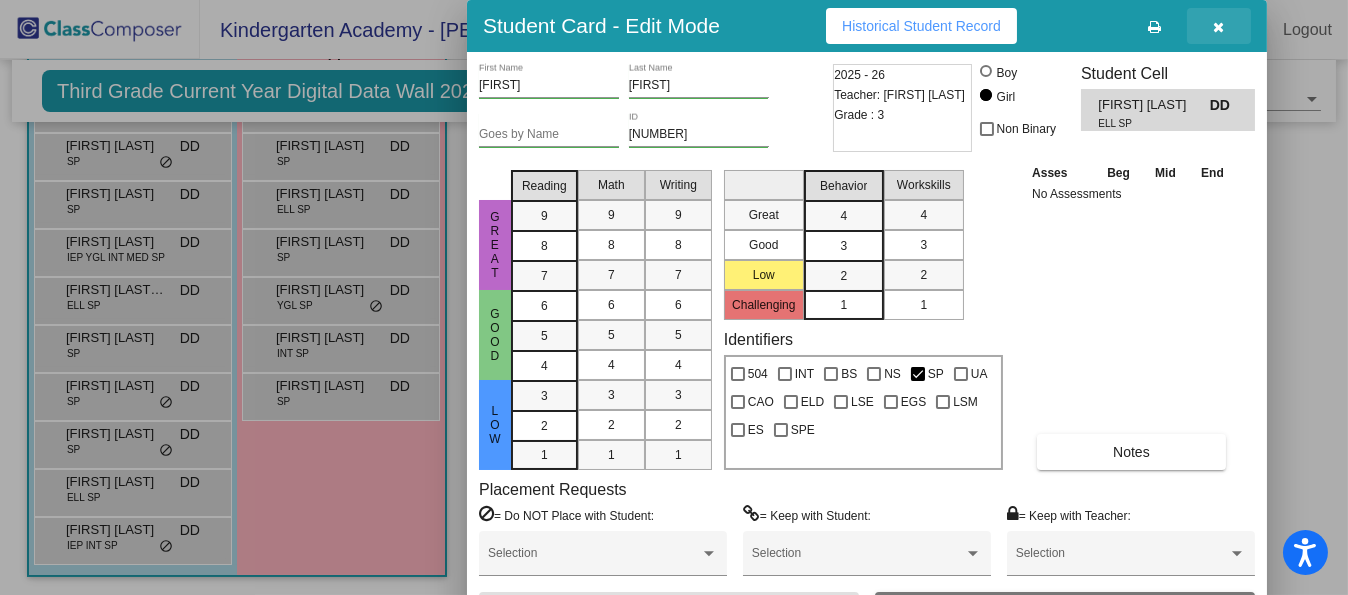 drag, startPoint x: 1219, startPoint y: 24, endPoint x: 616, endPoint y: 231, distance: 637.5406 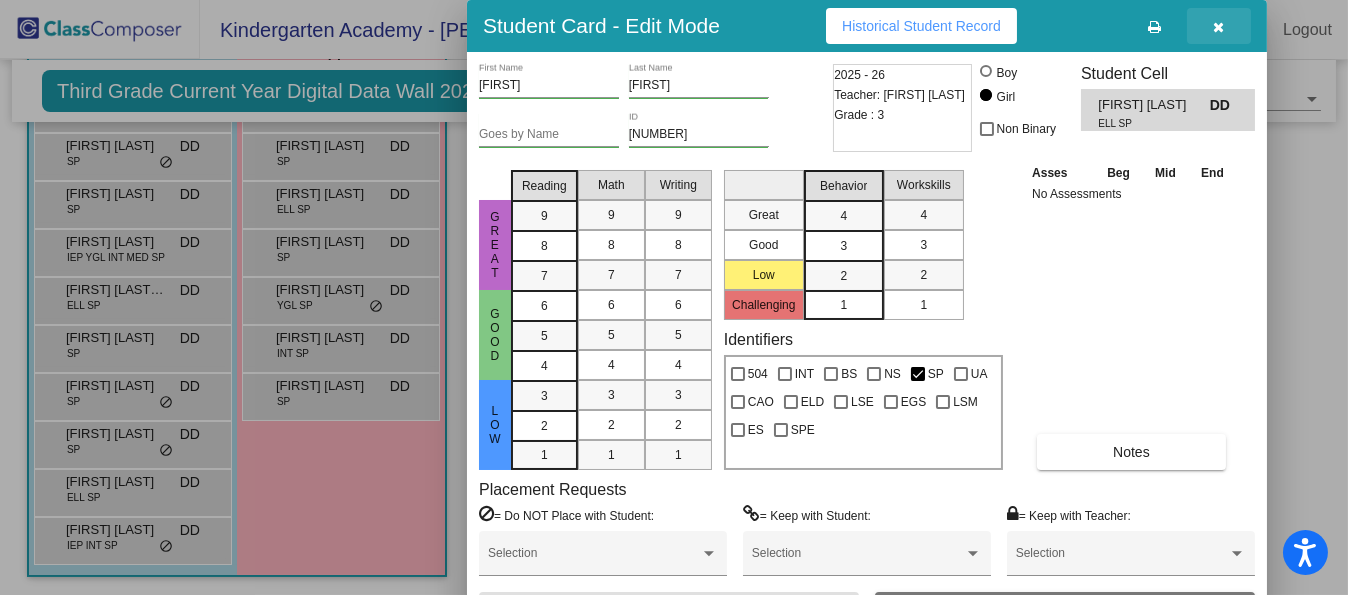 click at bounding box center [1219, 27] 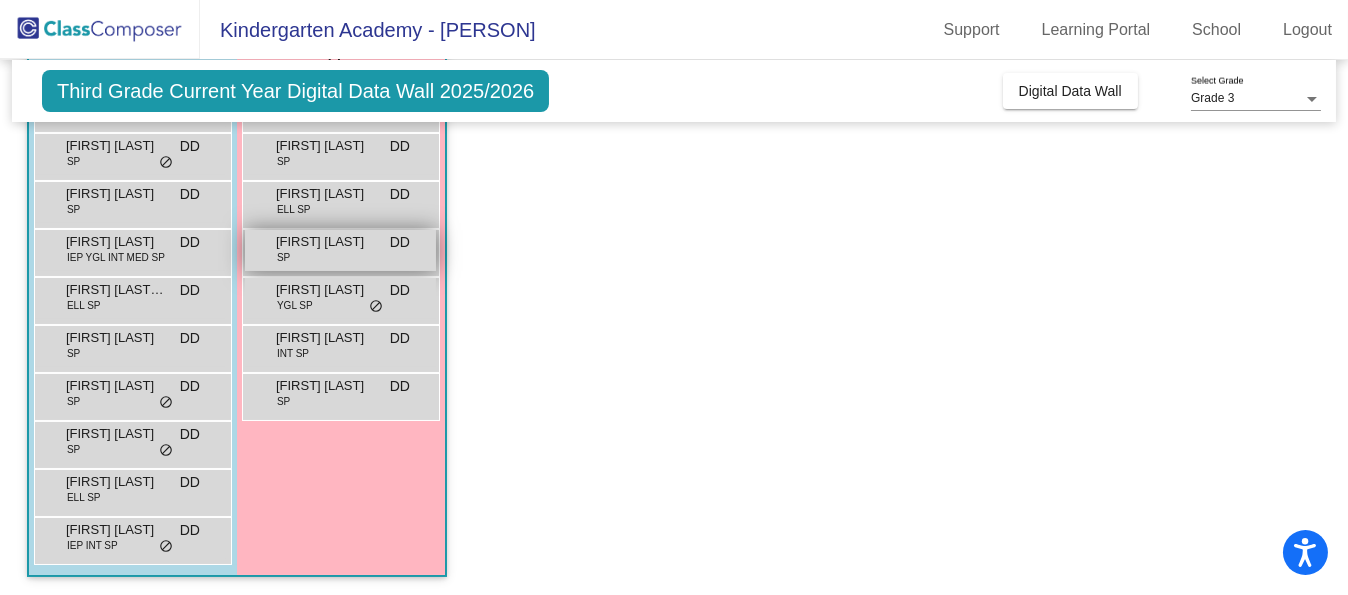 click on "[FIRST] [LAST]" at bounding box center [326, 242] 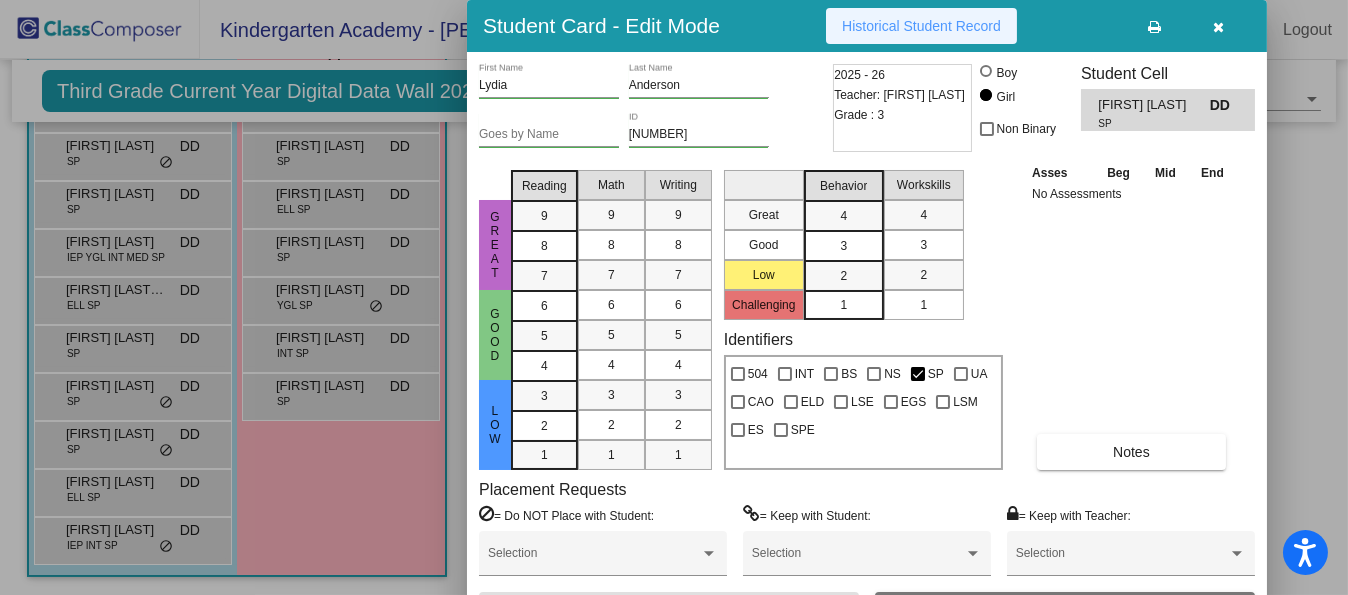 click on "Historical Student Record" at bounding box center (921, 26) 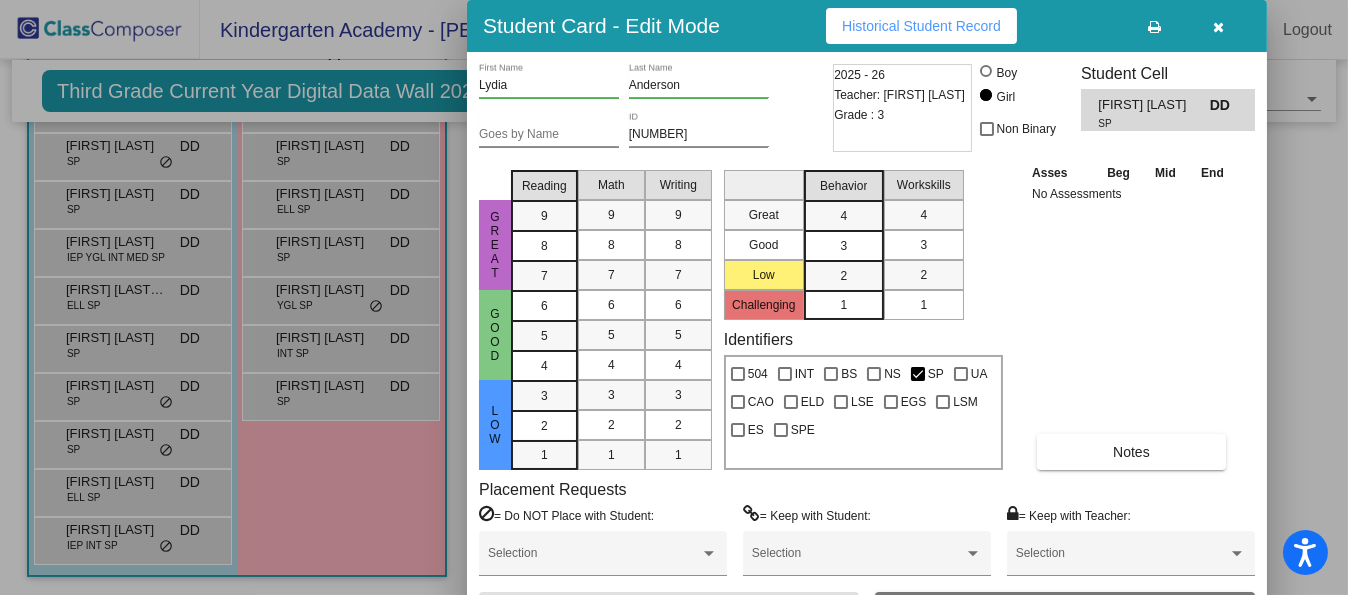 click at bounding box center [1219, 27] 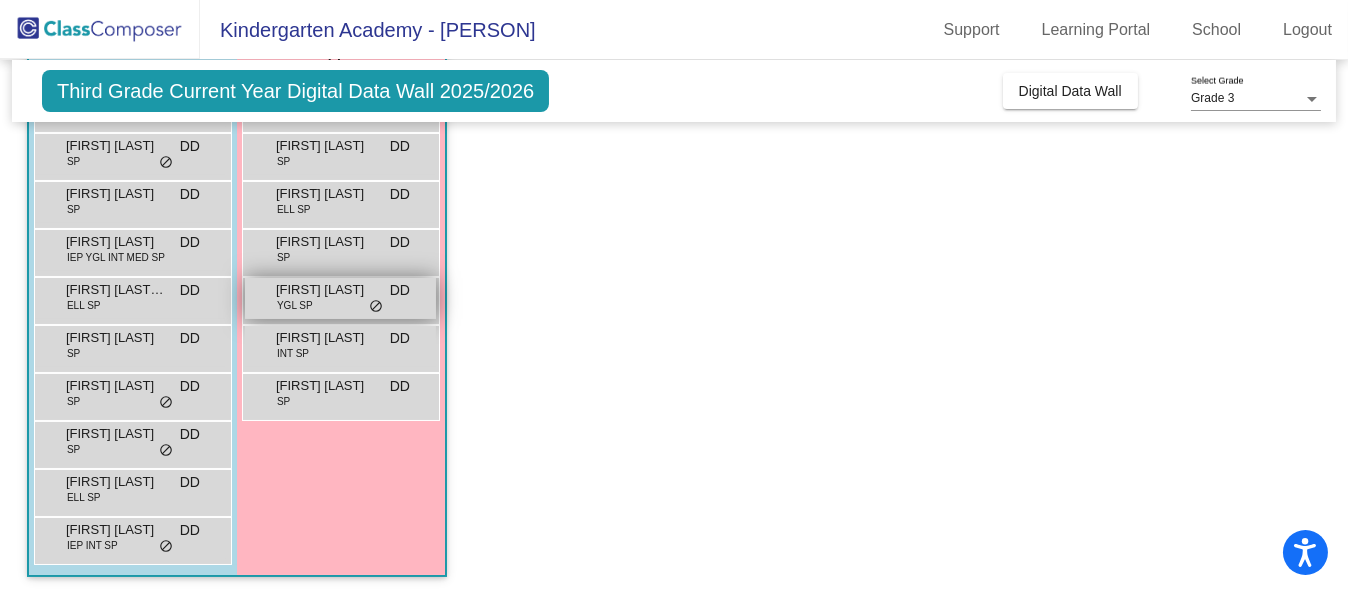 click on "[FIRST] [LAST]" at bounding box center (326, 290) 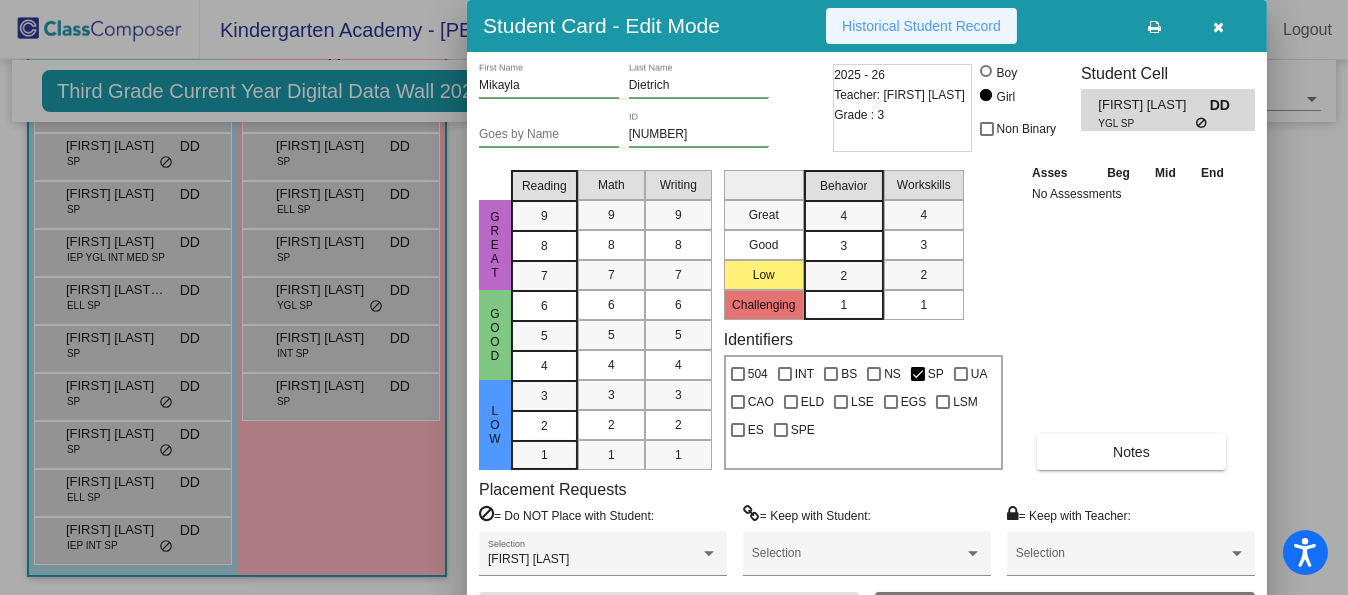click on "Historical Student Record" at bounding box center [921, 26] 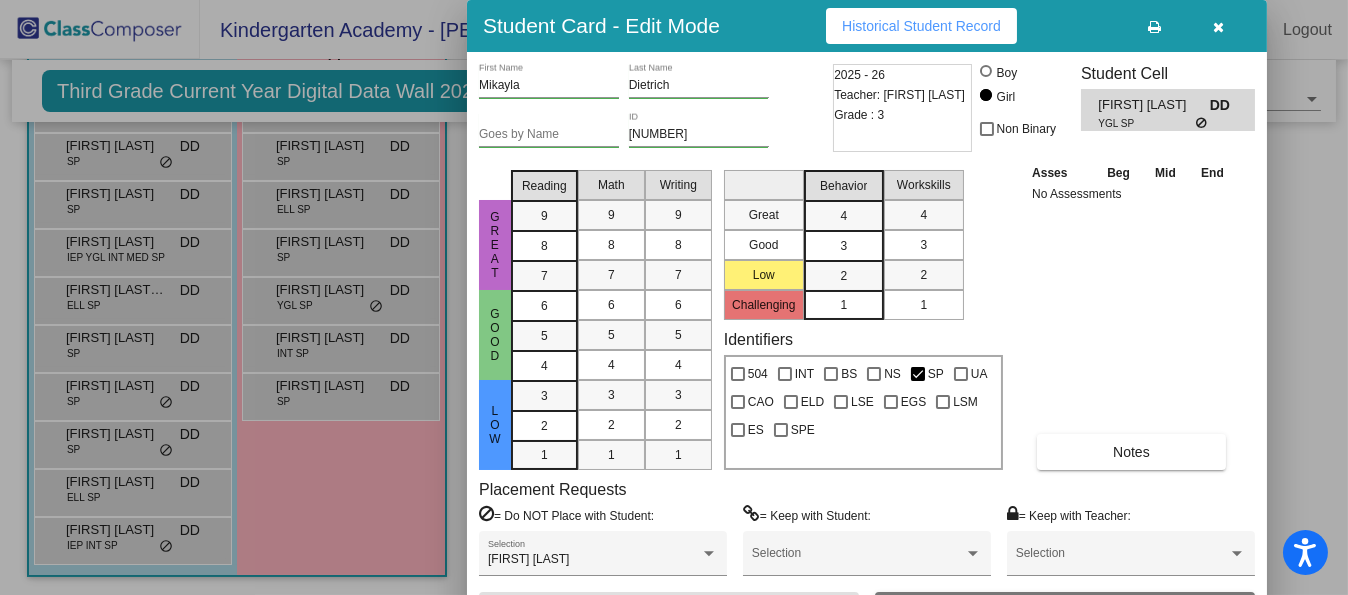 click at bounding box center [1219, 27] 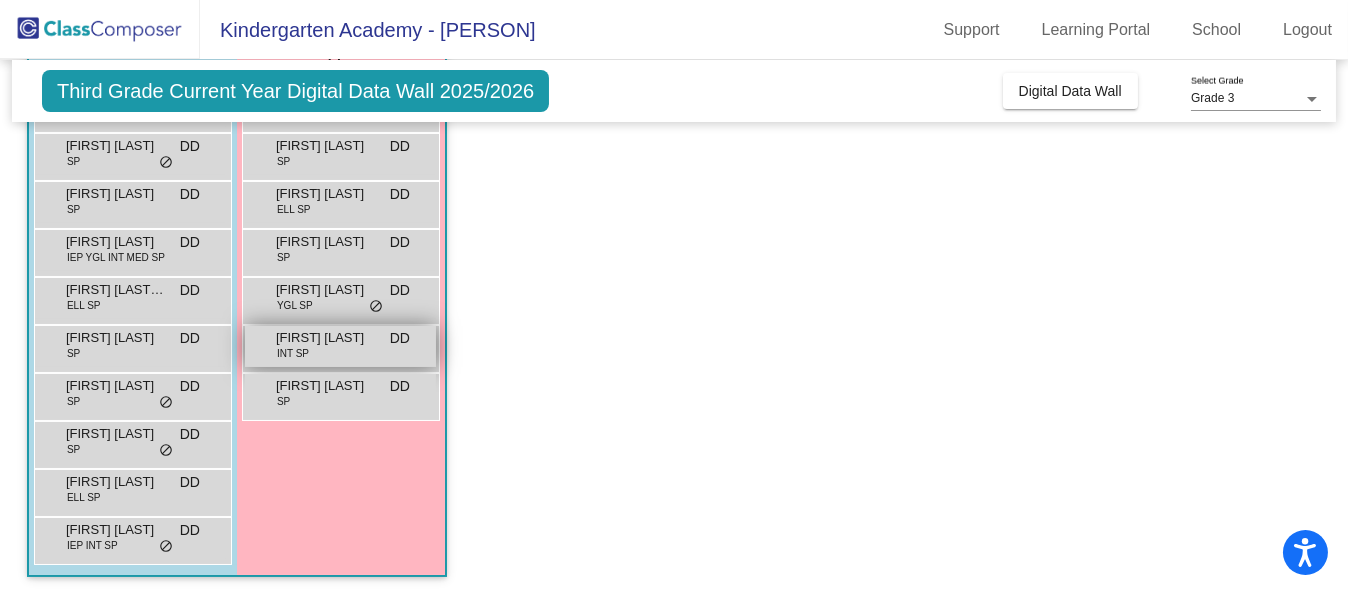 click on "[FIRST] [LAST]" at bounding box center (326, 338) 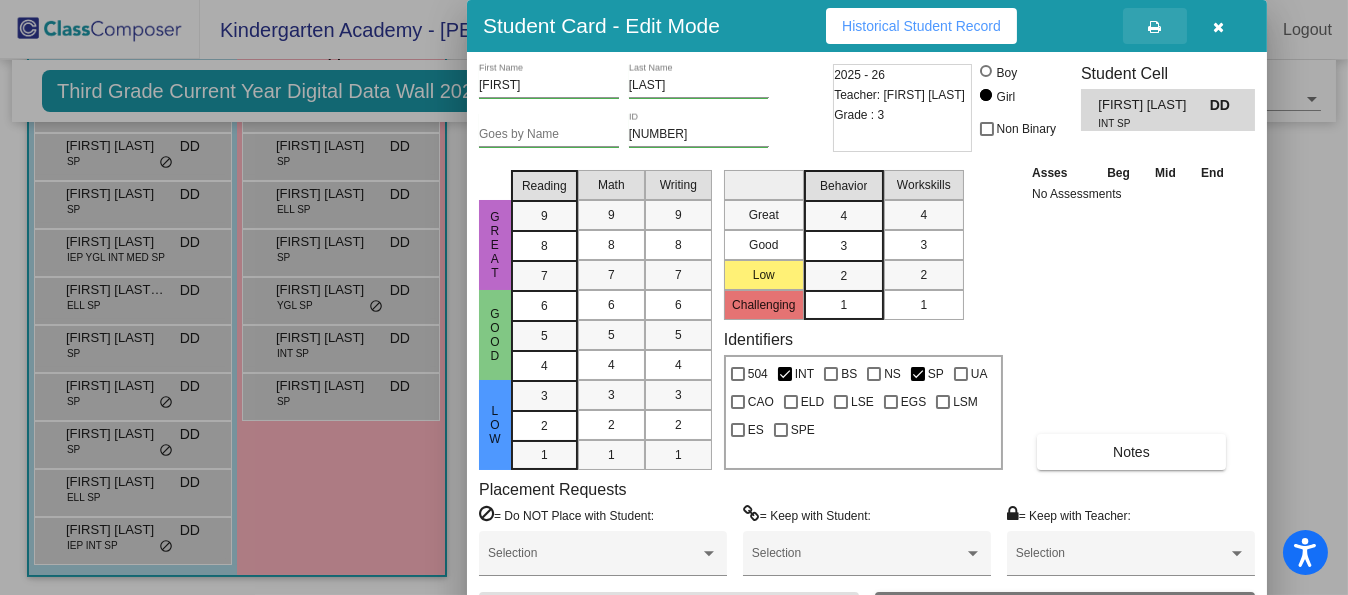 click at bounding box center [1155, 27] 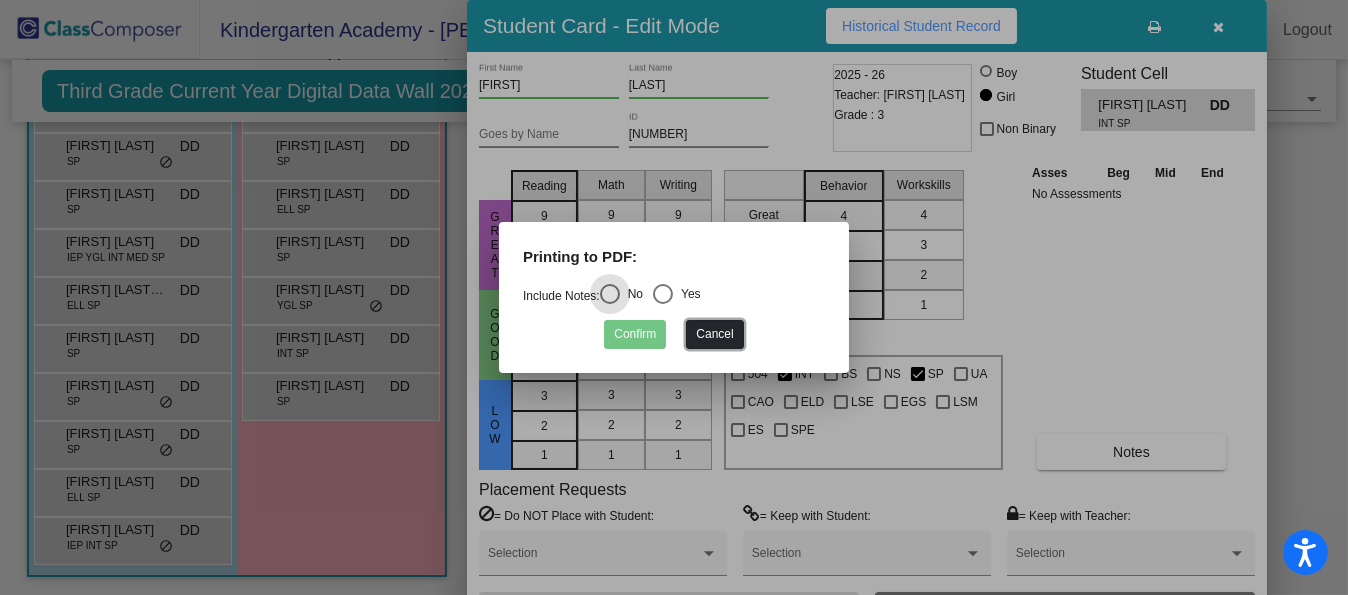 click on "Cancel" at bounding box center [714, 334] 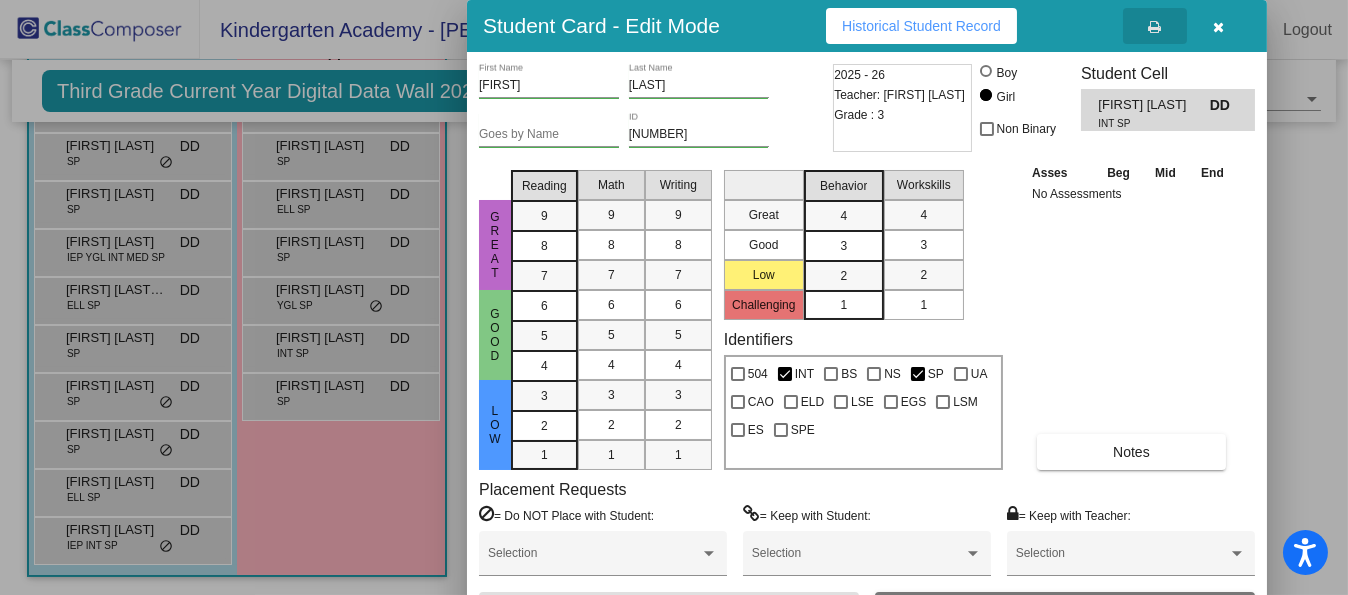 click on "Historical Student Record" at bounding box center [921, 26] 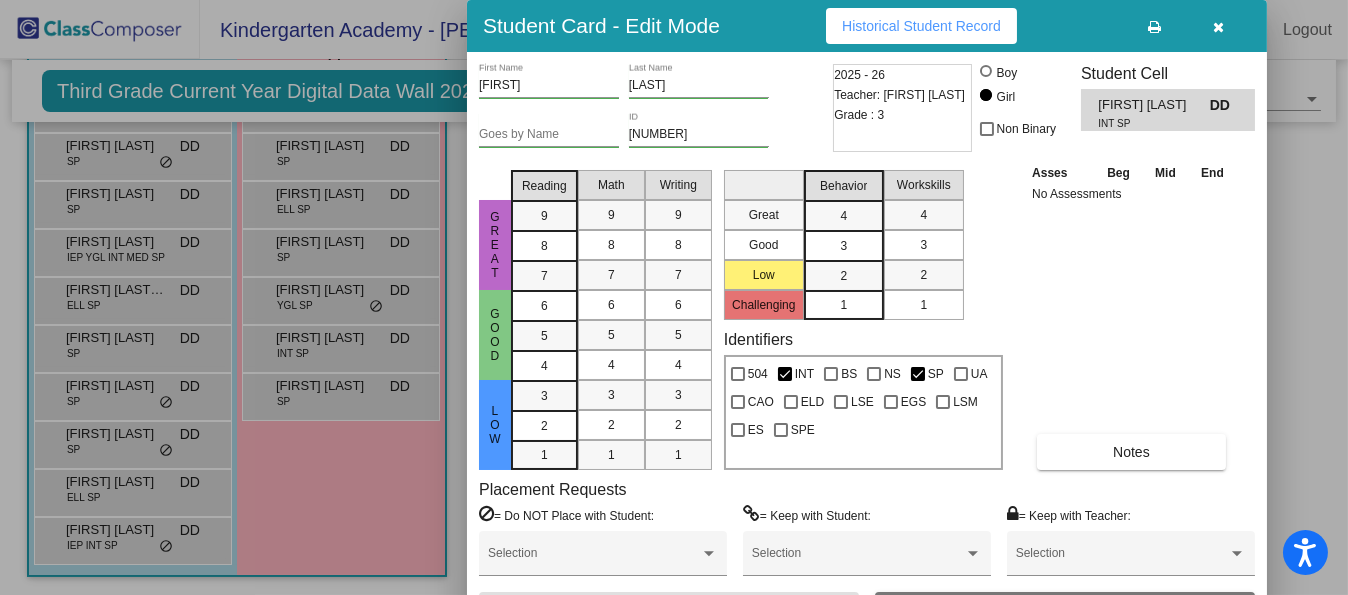 click at bounding box center (1219, 26) 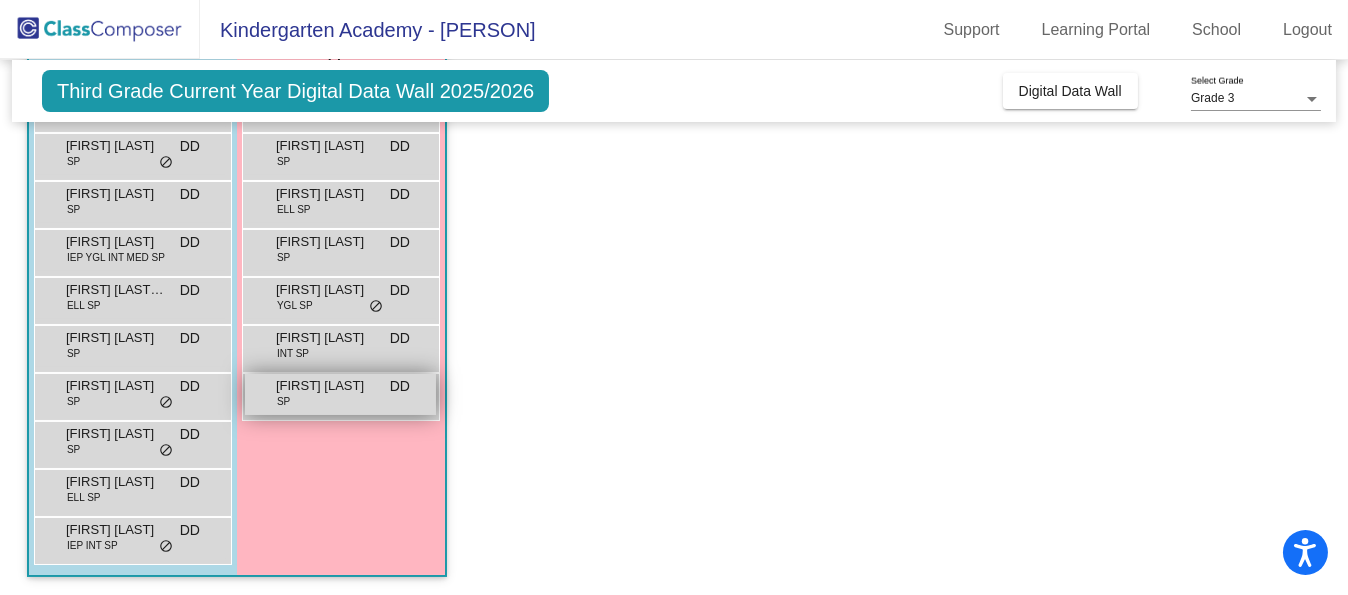 click on "[FIRST] [LAST]" at bounding box center (326, 386) 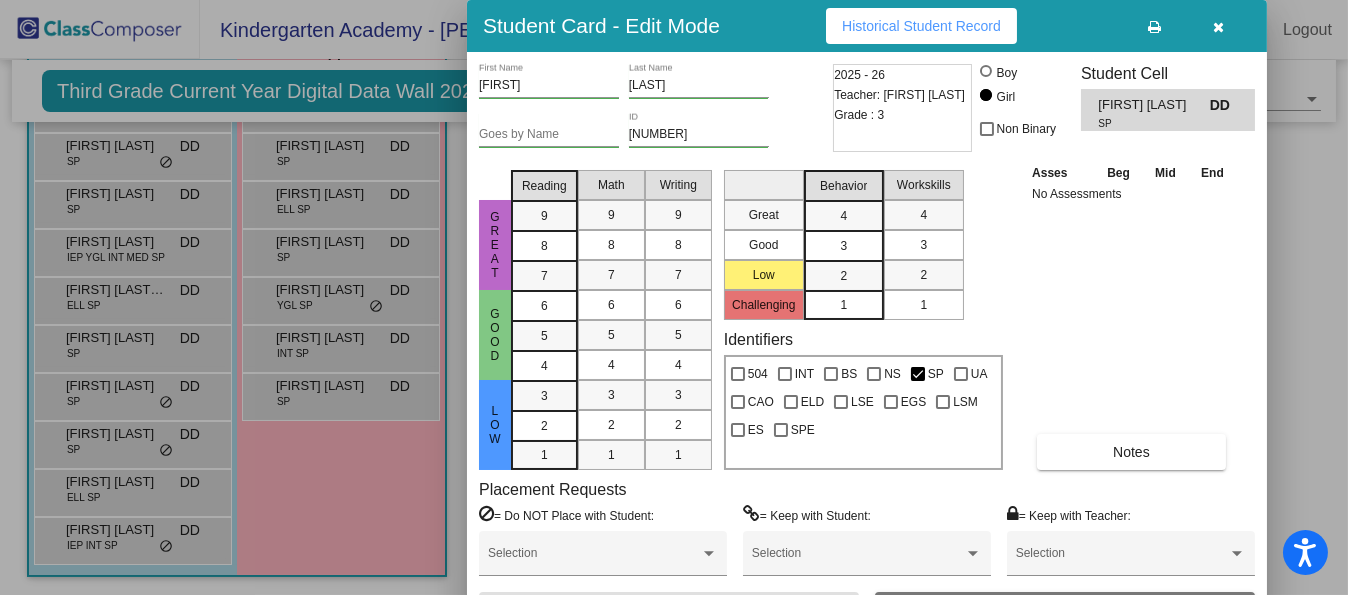 click on "Historical Student Record" at bounding box center (921, 26) 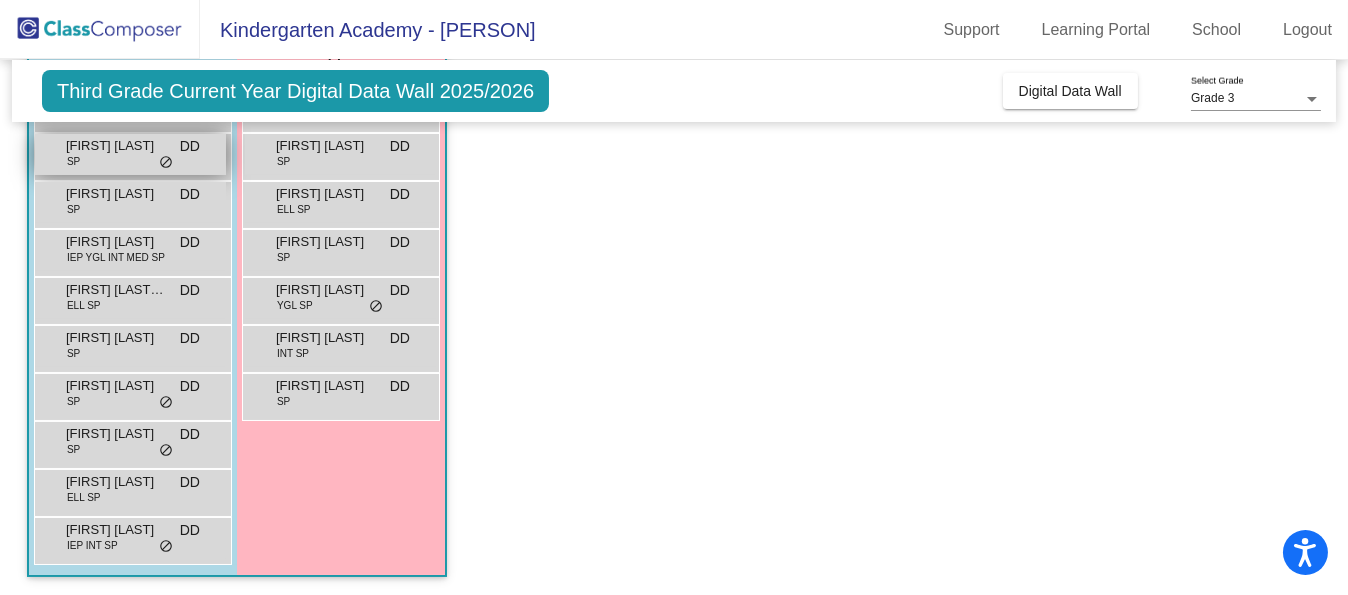 click on "[FIRST] [LAST]" at bounding box center (116, 146) 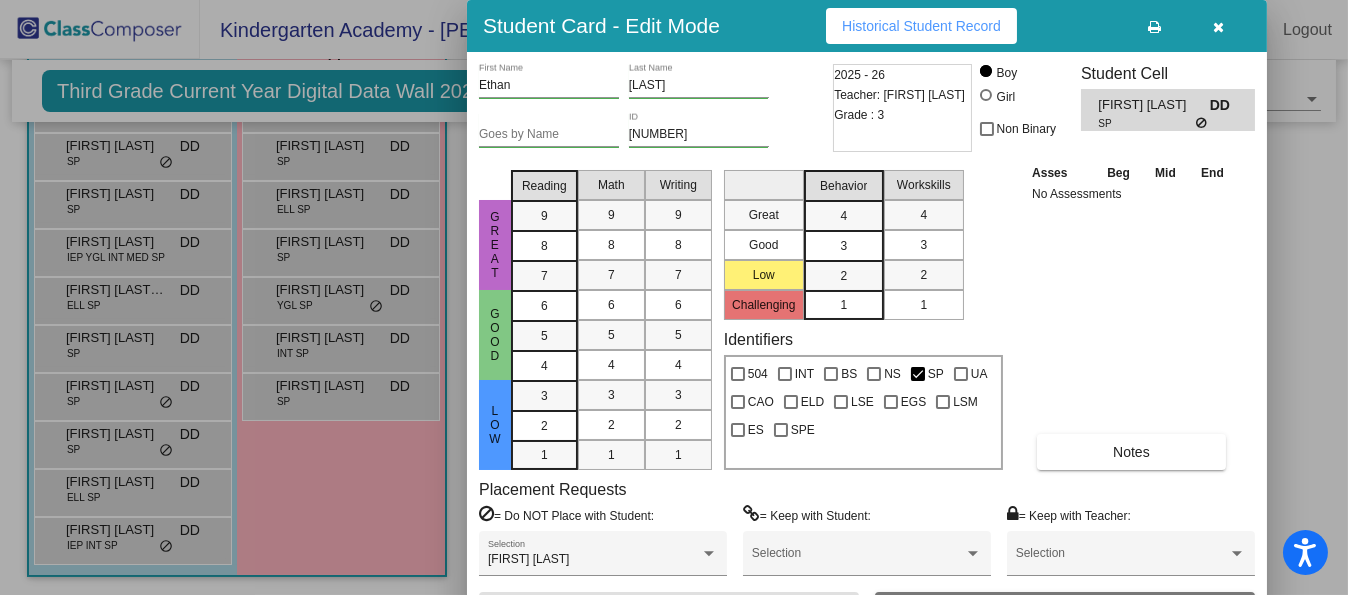 click at bounding box center (674, 297) 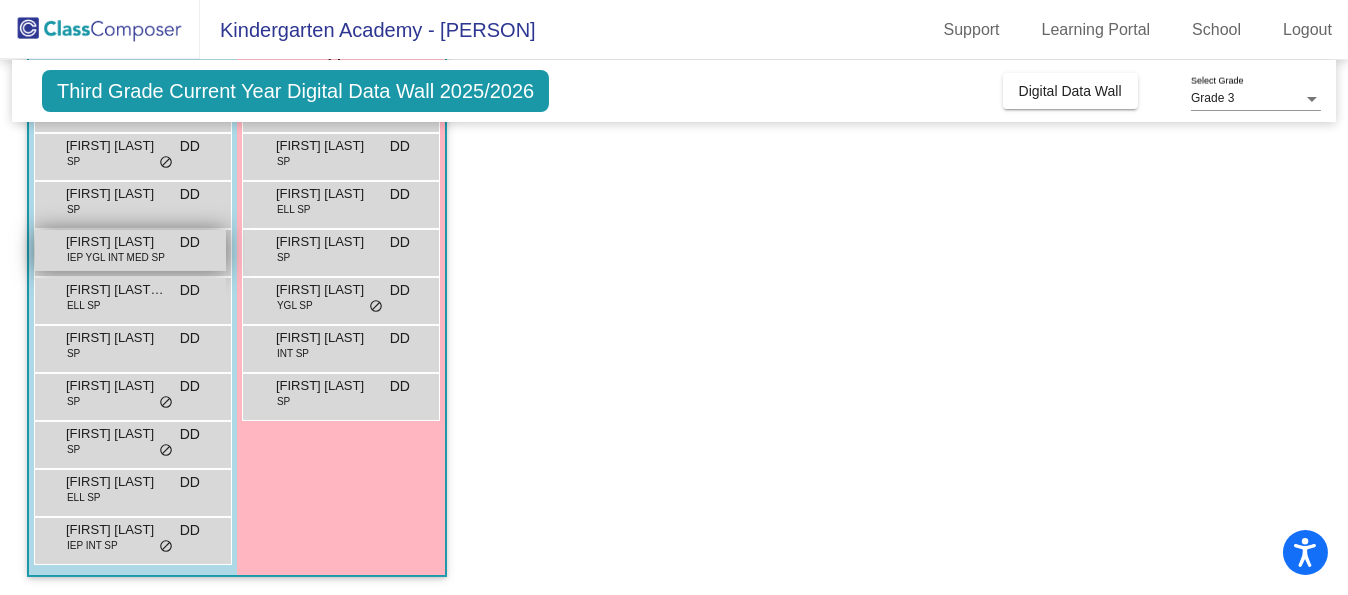 click on "IEP YGL INT MED SP" at bounding box center (116, 257) 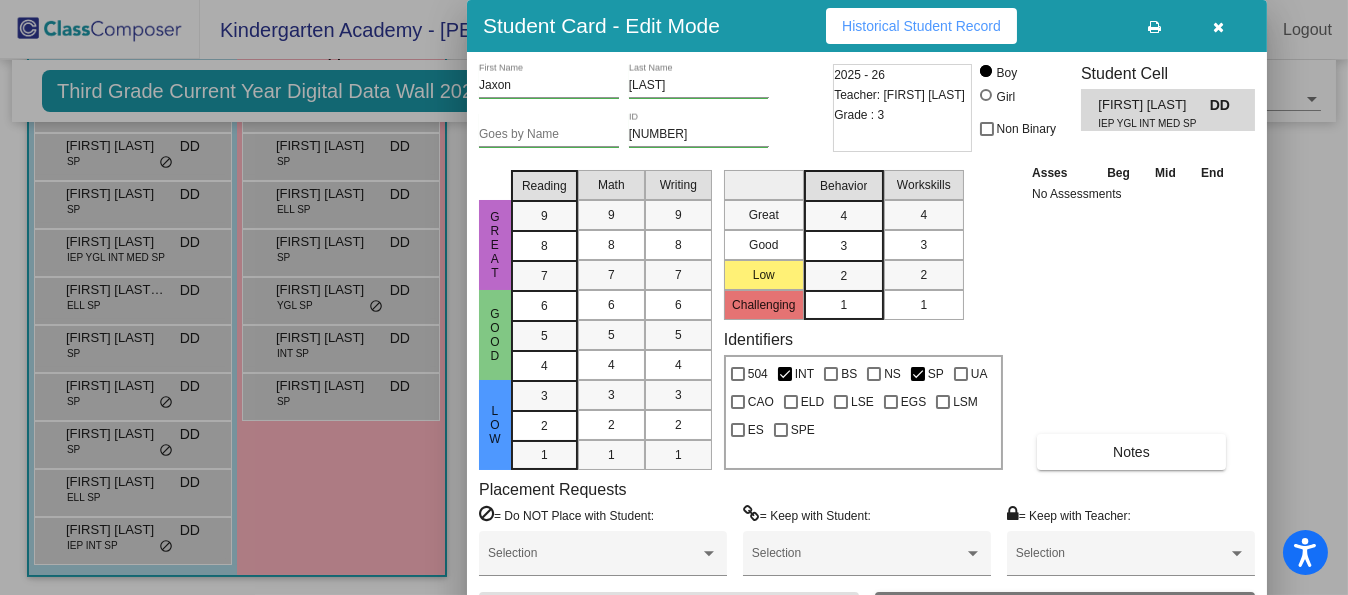 click at bounding box center (674, 297) 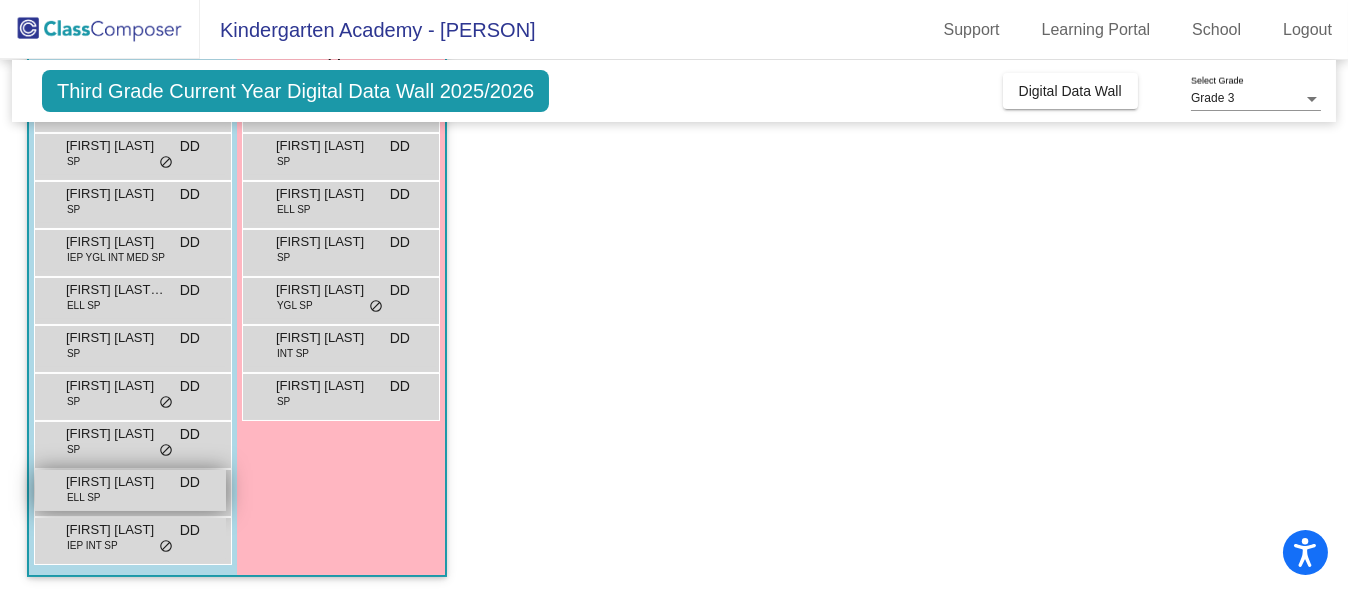 click on "[FIRST] [LAST]" at bounding box center [116, 482] 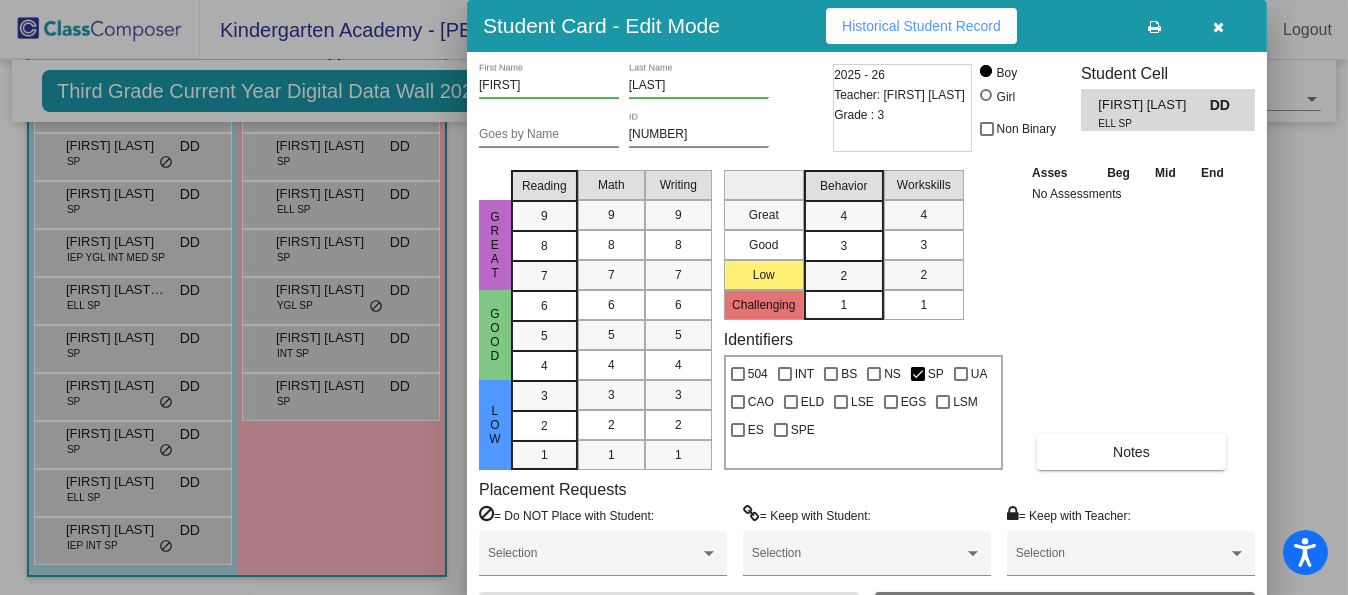 click on "Historical Student Record" at bounding box center (921, 26) 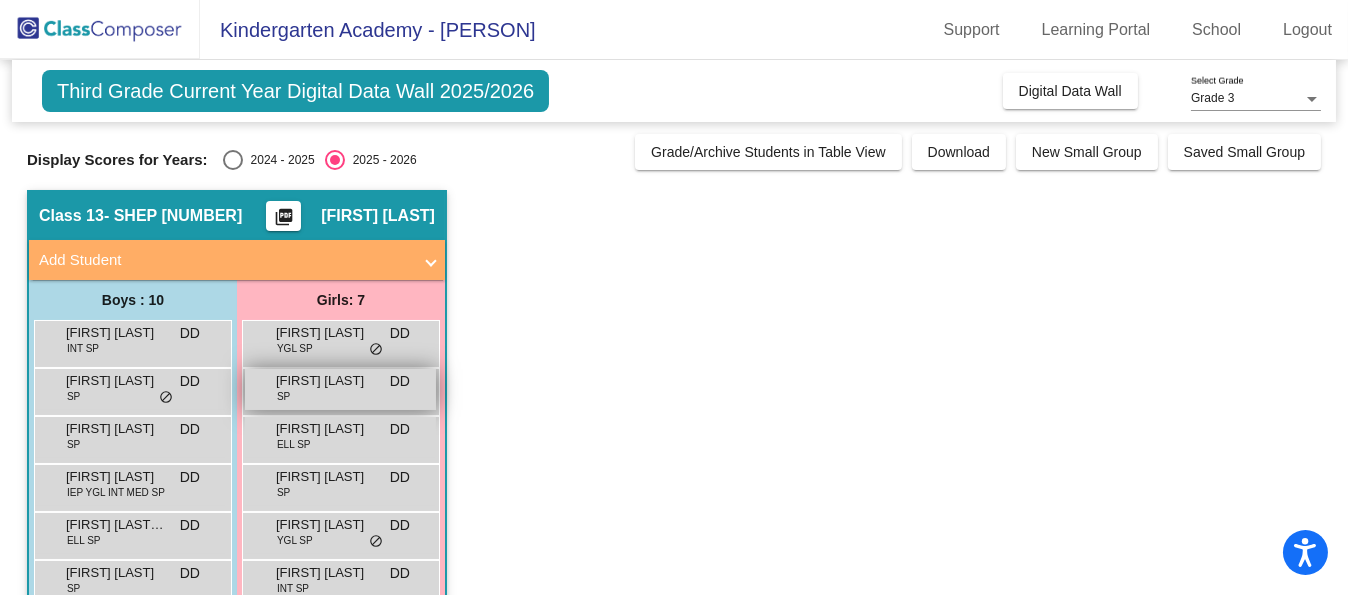 scroll, scrollTop: 100, scrollLeft: 0, axis: vertical 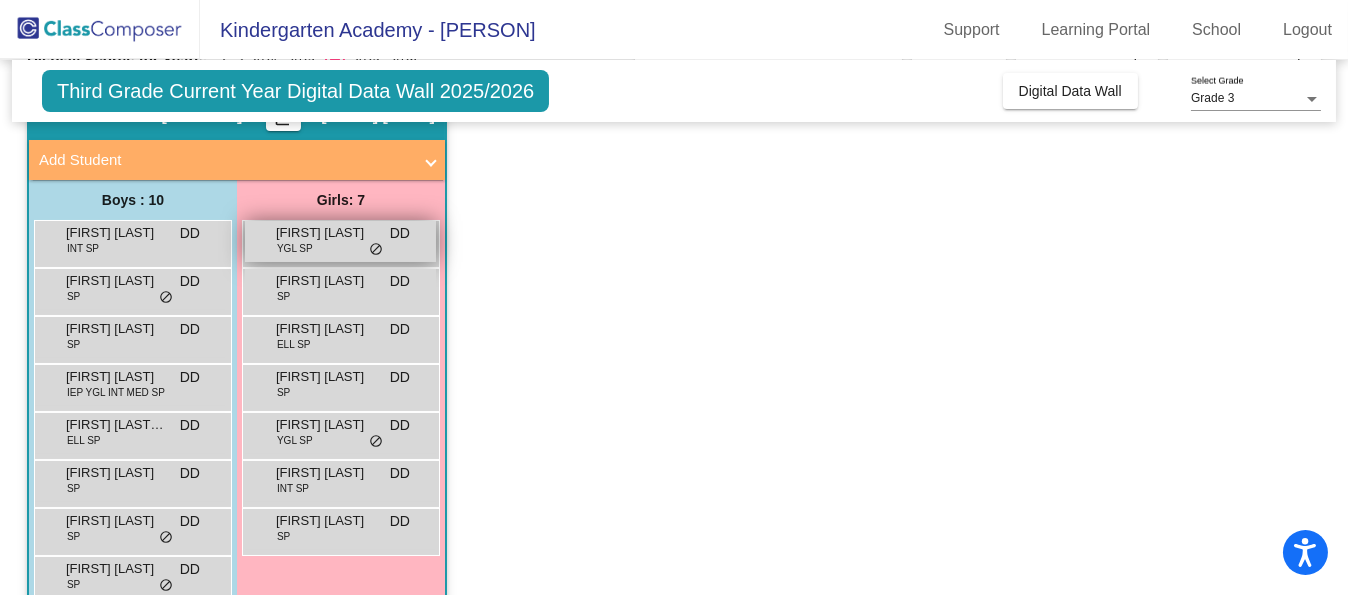 click on "[FIRST] [LAST]" at bounding box center [326, 233] 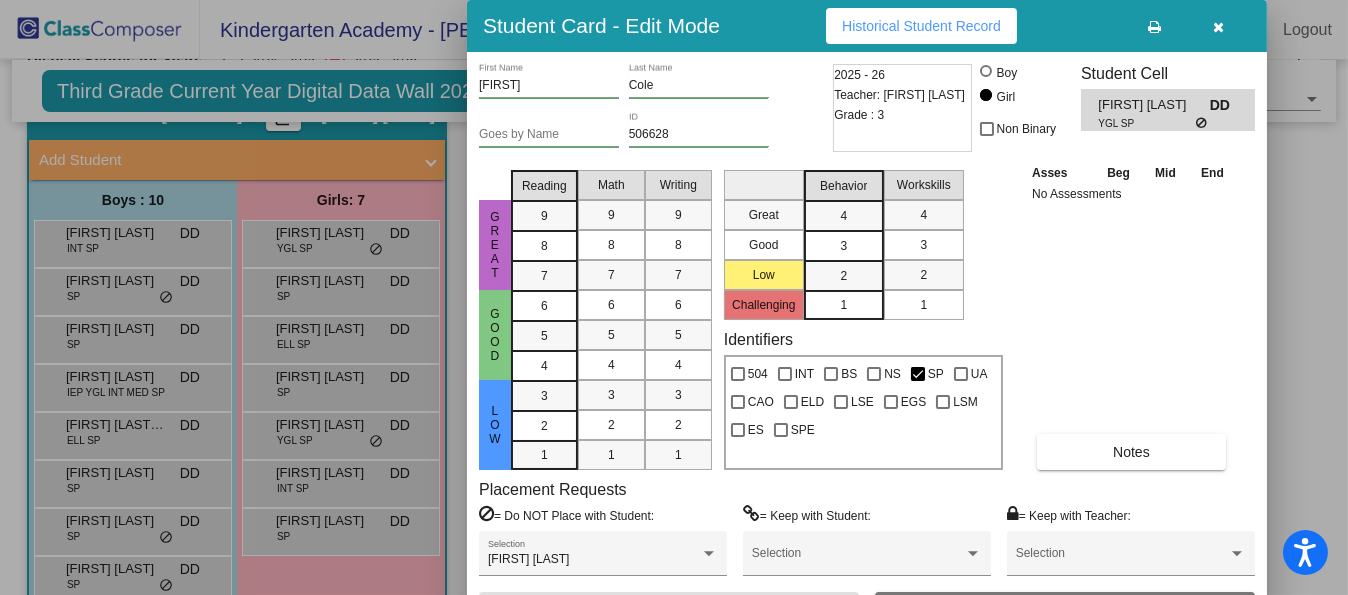 click on "Historical Student Record" at bounding box center (921, 26) 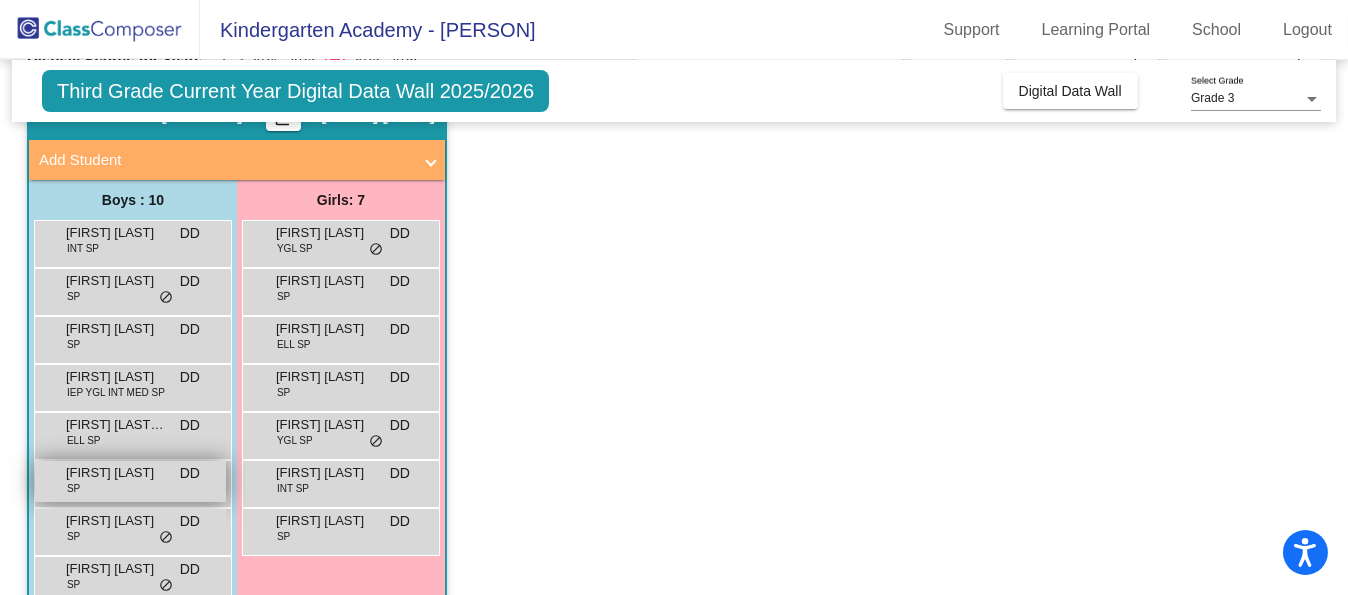 click on "[FIRST] [LAST]" at bounding box center [116, 473] 